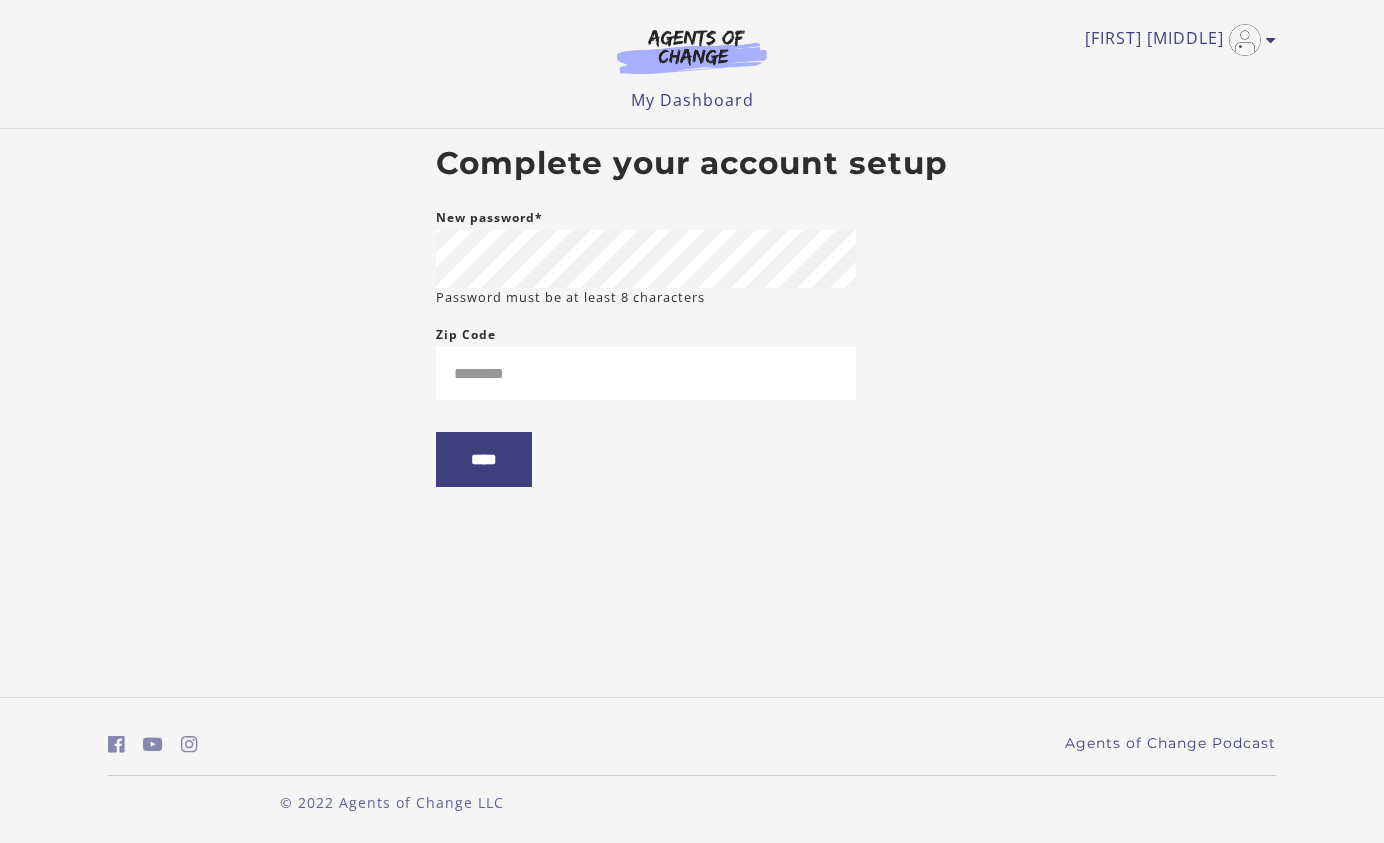 scroll, scrollTop: 0, scrollLeft: 0, axis: both 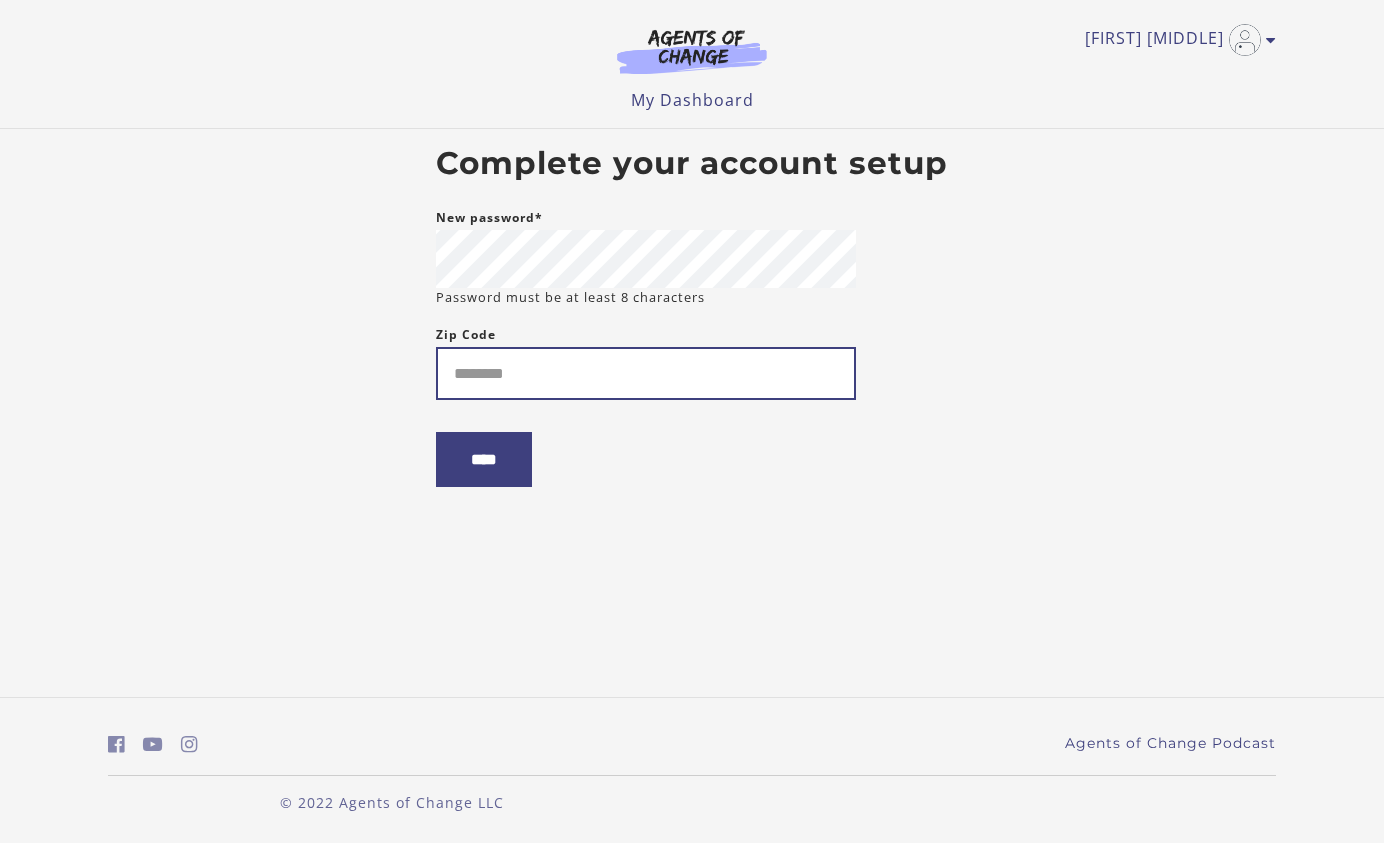 click on "Zip Code" at bounding box center (646, 373) 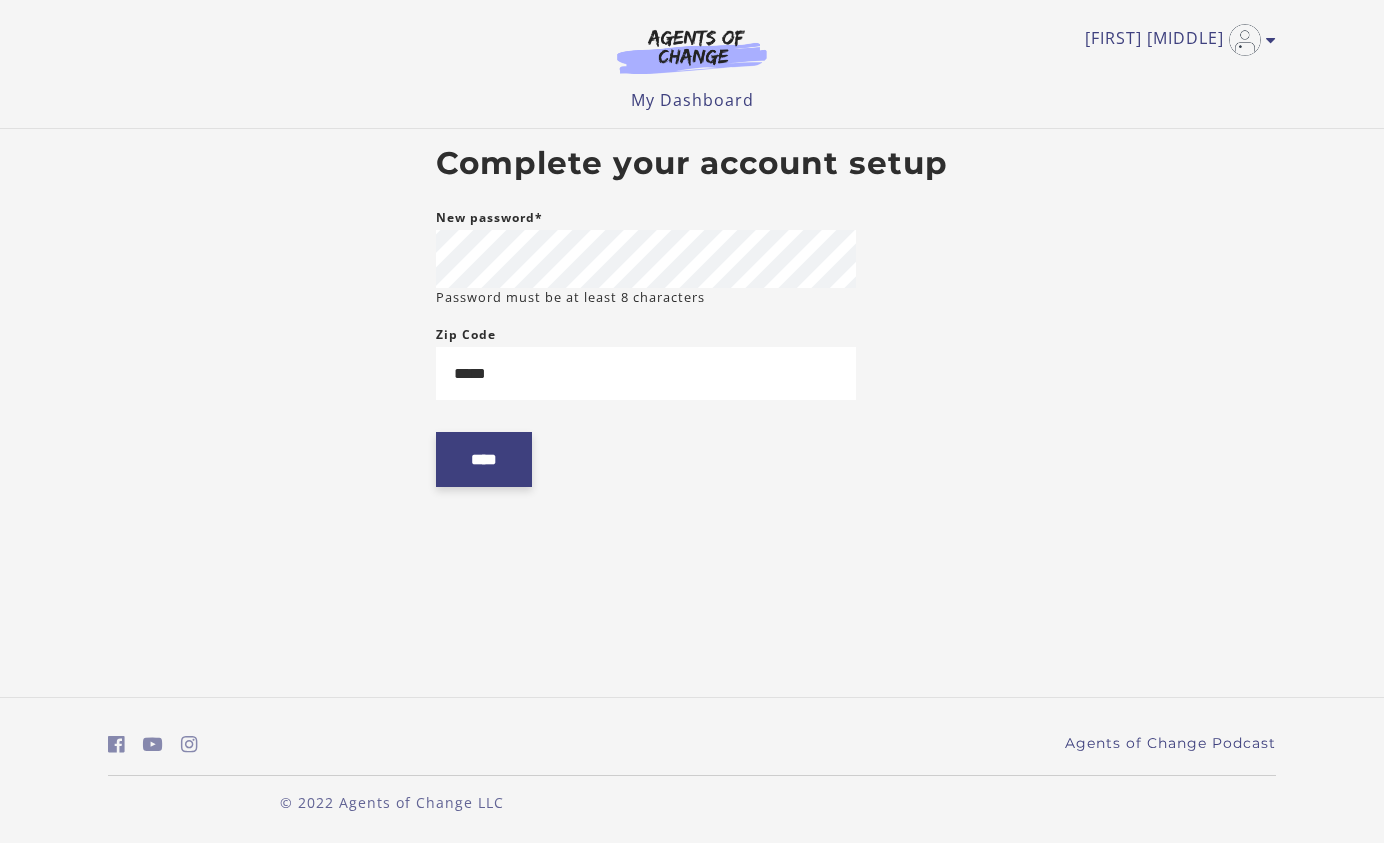 click on "****" at bounding box center [484, 459] 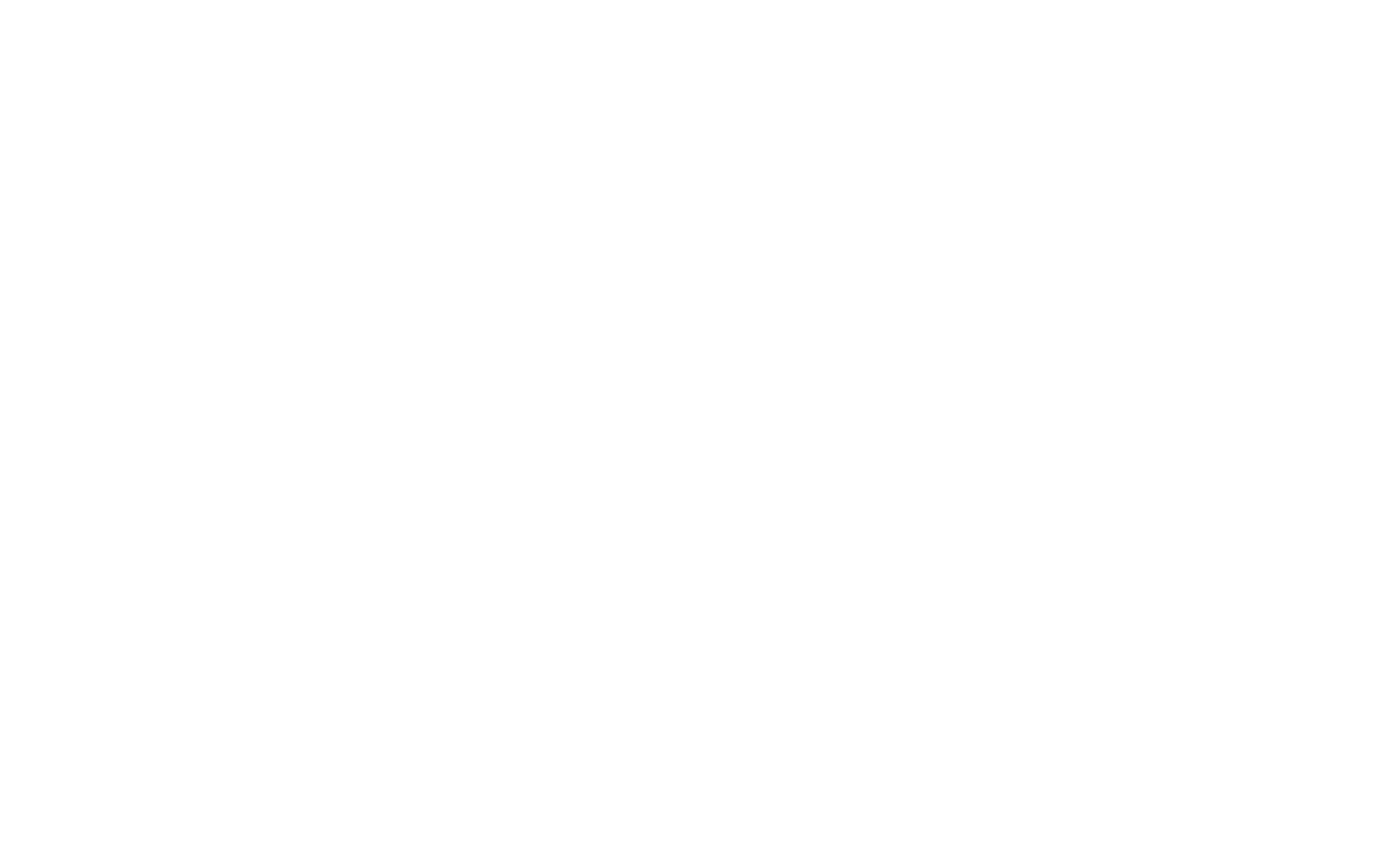 scroll, scrollTop: 0, scrollLeft: 0, axis: both 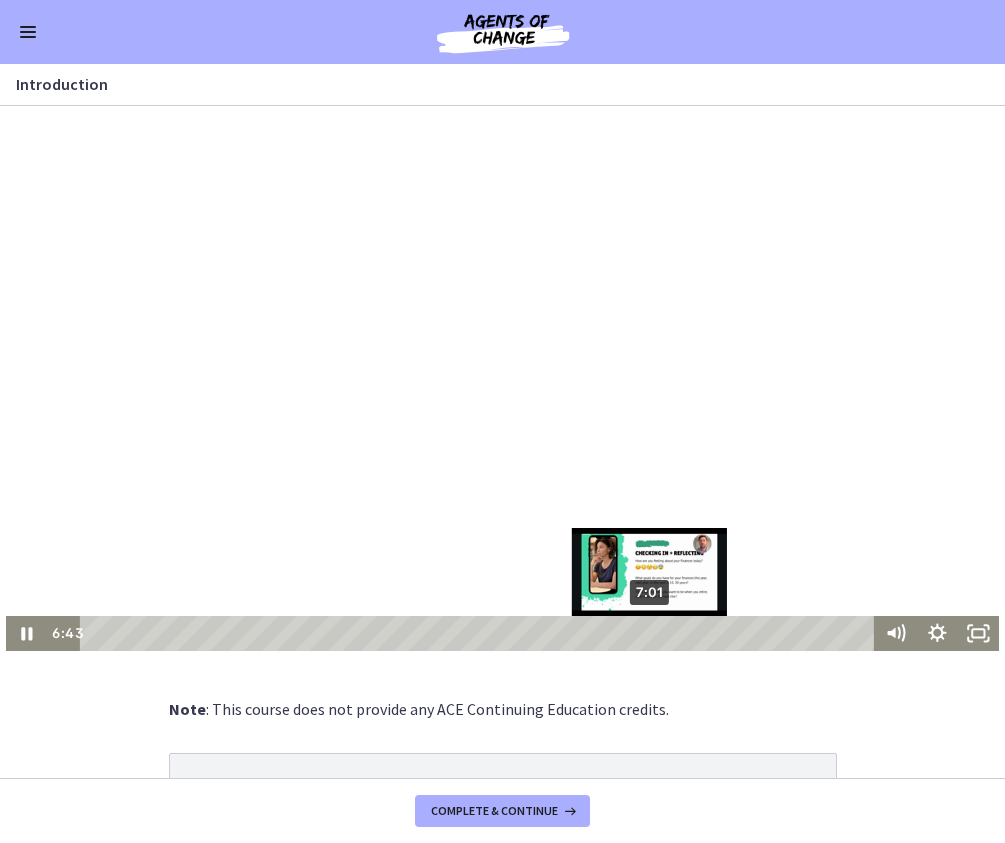 click on "7:01" at bounding box center (480, 633) 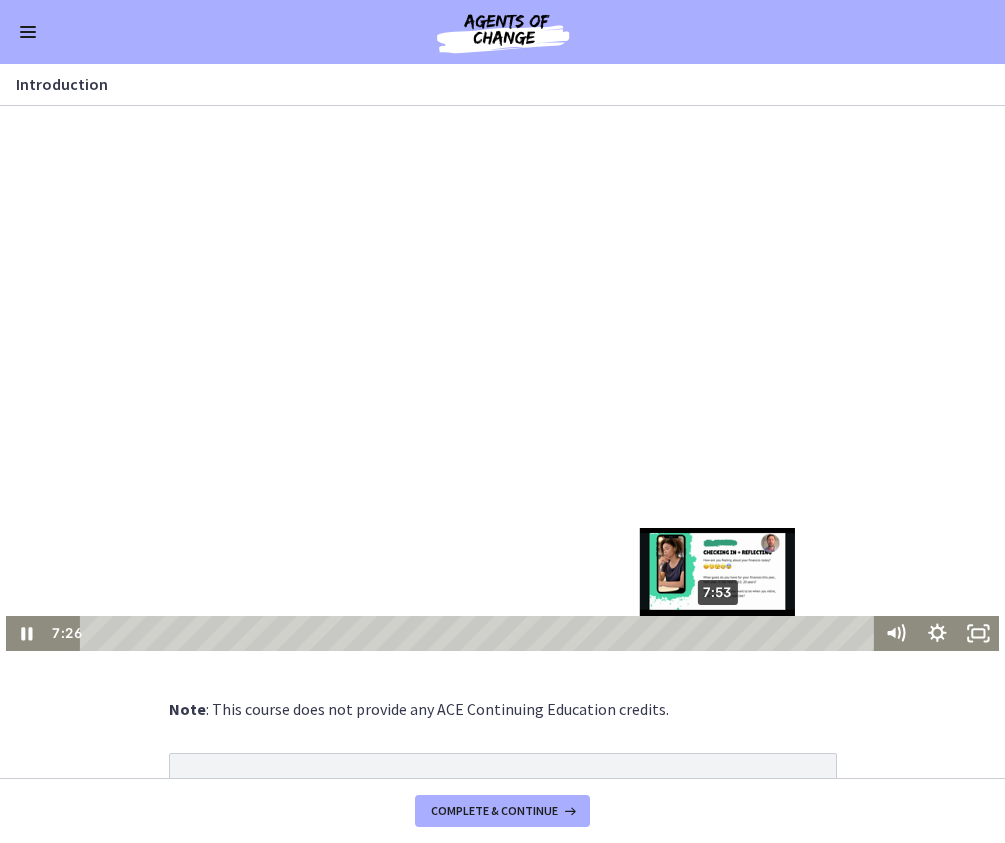 click on "7:53" at bounding box center [480, 633] 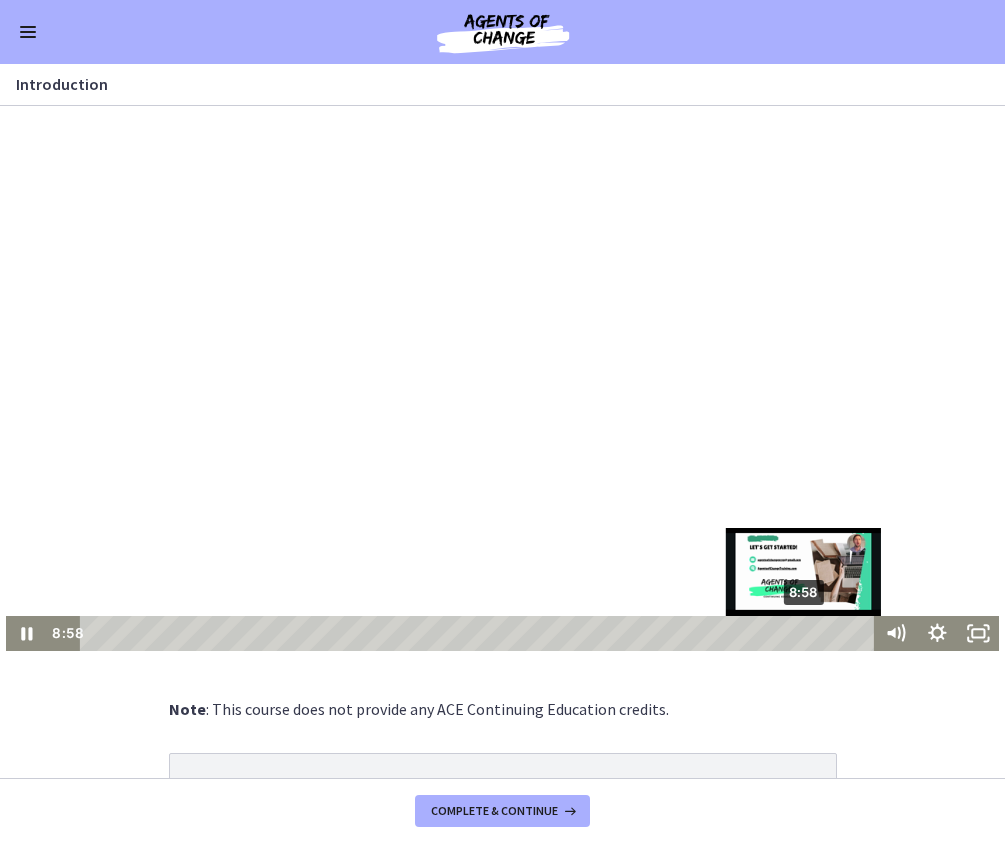 click on "8:58" at bounding box center [480, 633] 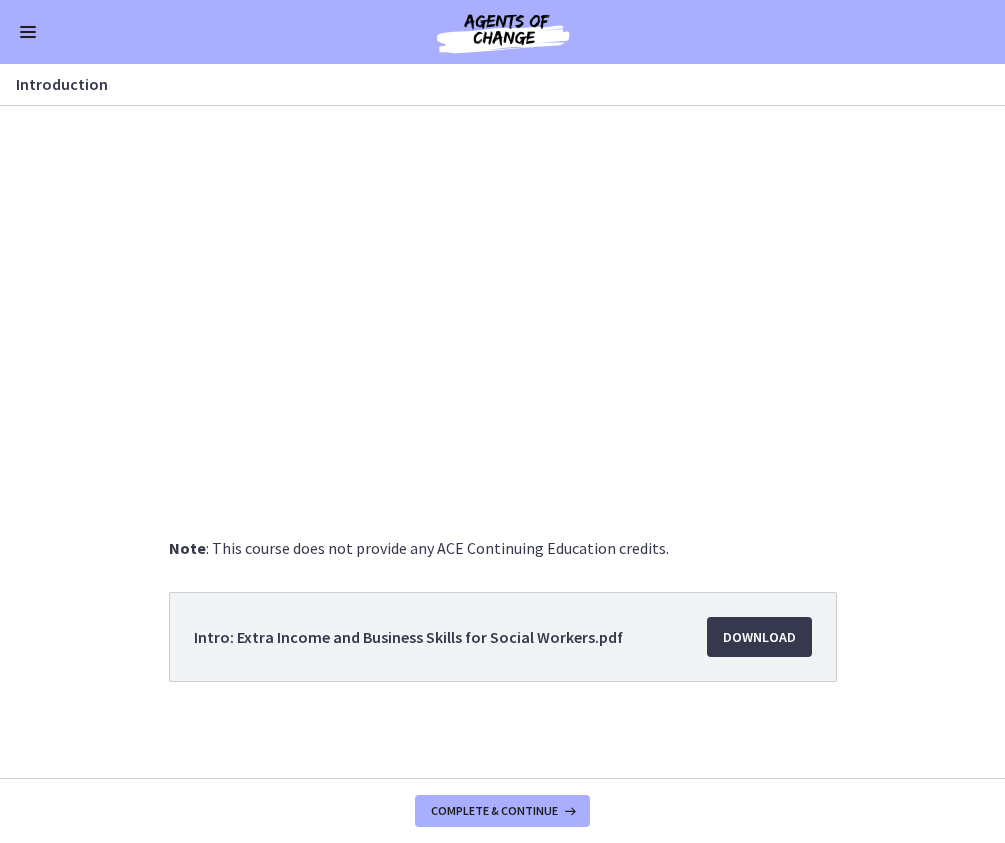 scroll, scrollTop: 158, scrollLeft: 0, axis: vertical 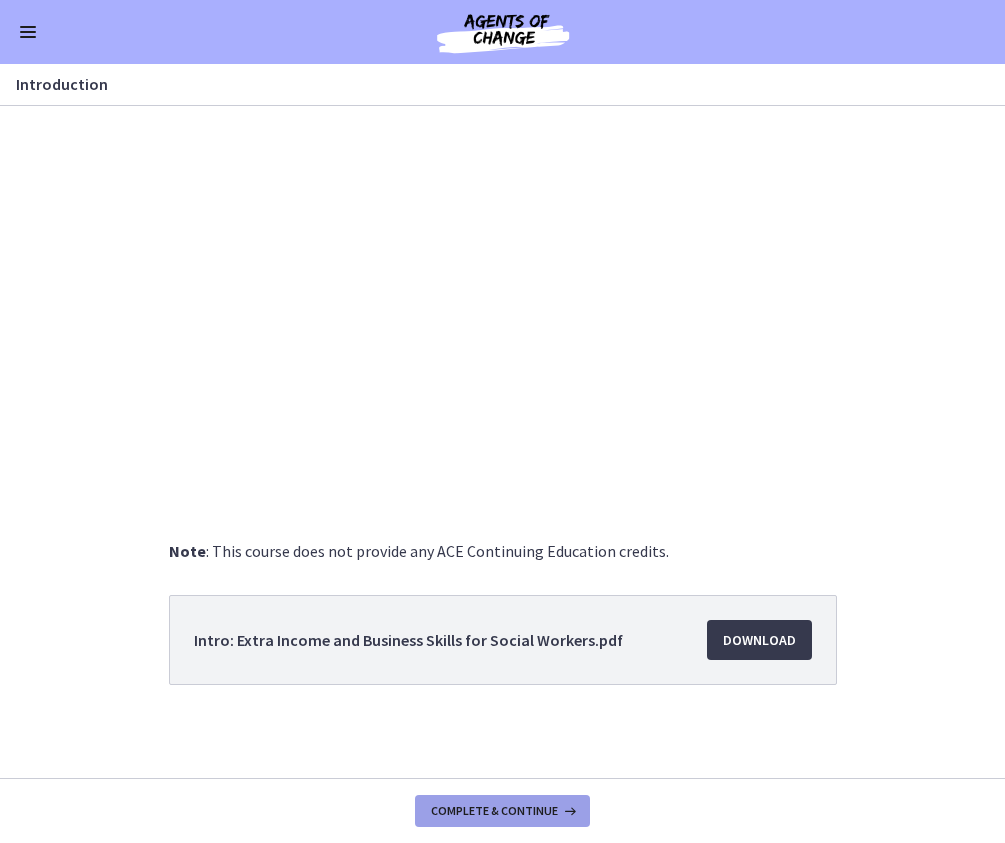 click on "Complete & continue" at bounding box center [494, 811] 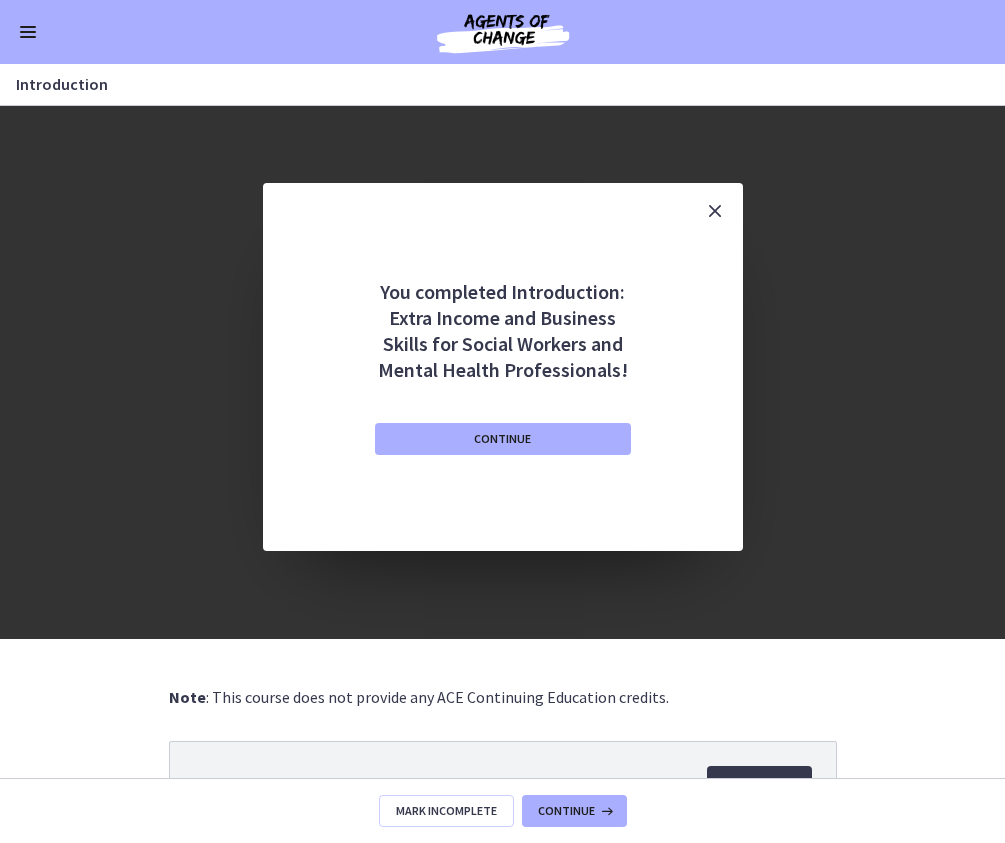 scroll, scrollTop: 6, scrollLeft: 0, axis: vertical 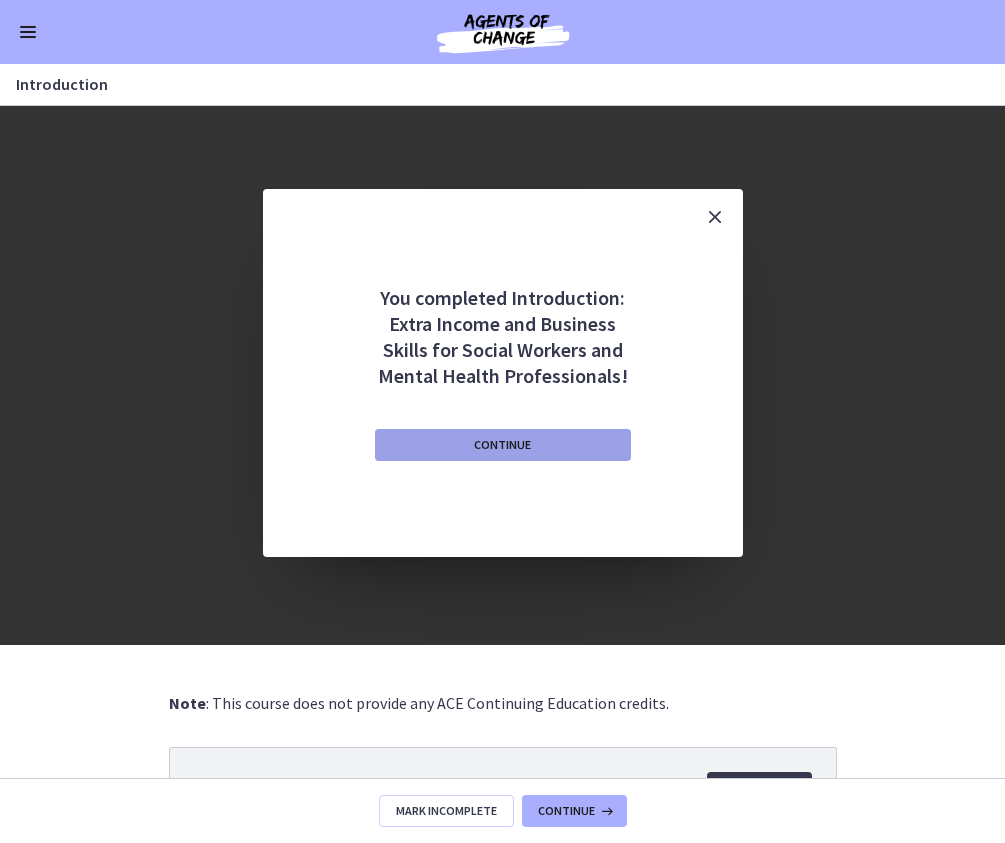click on "Continue" at bounding box center (503, 445) 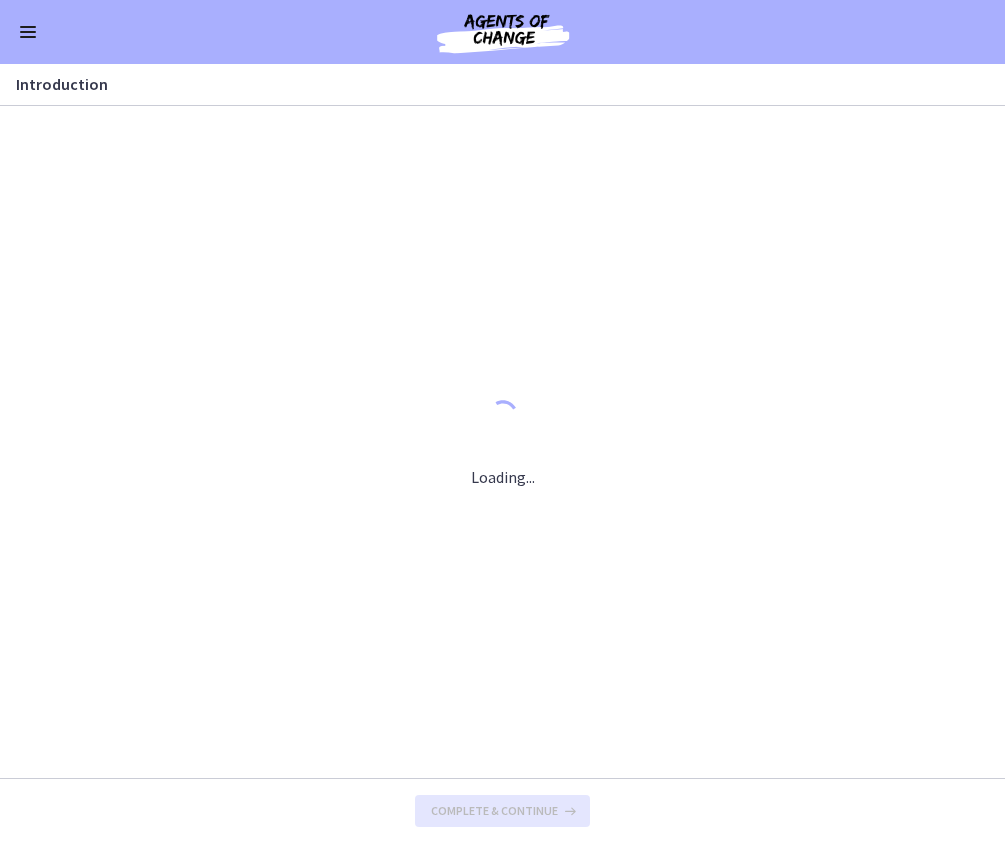 scroll, scrollTop: 0, scrollLeft: 0, axis: both 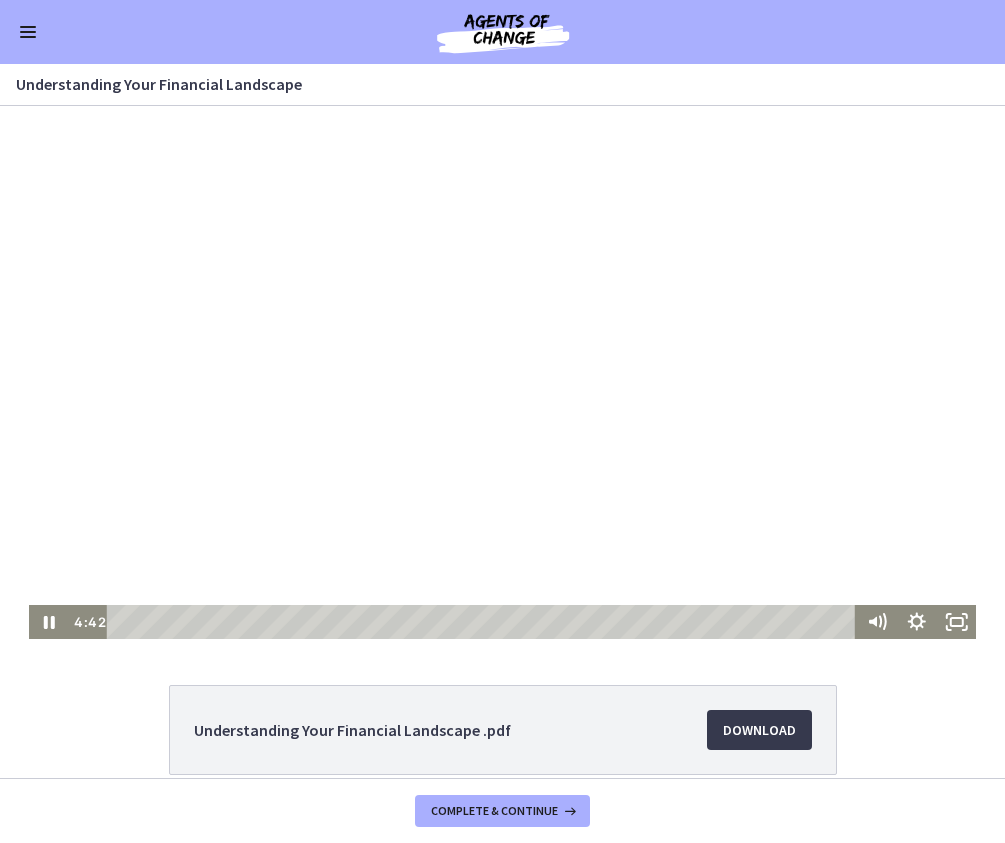 click at bounding box center [484, 622] 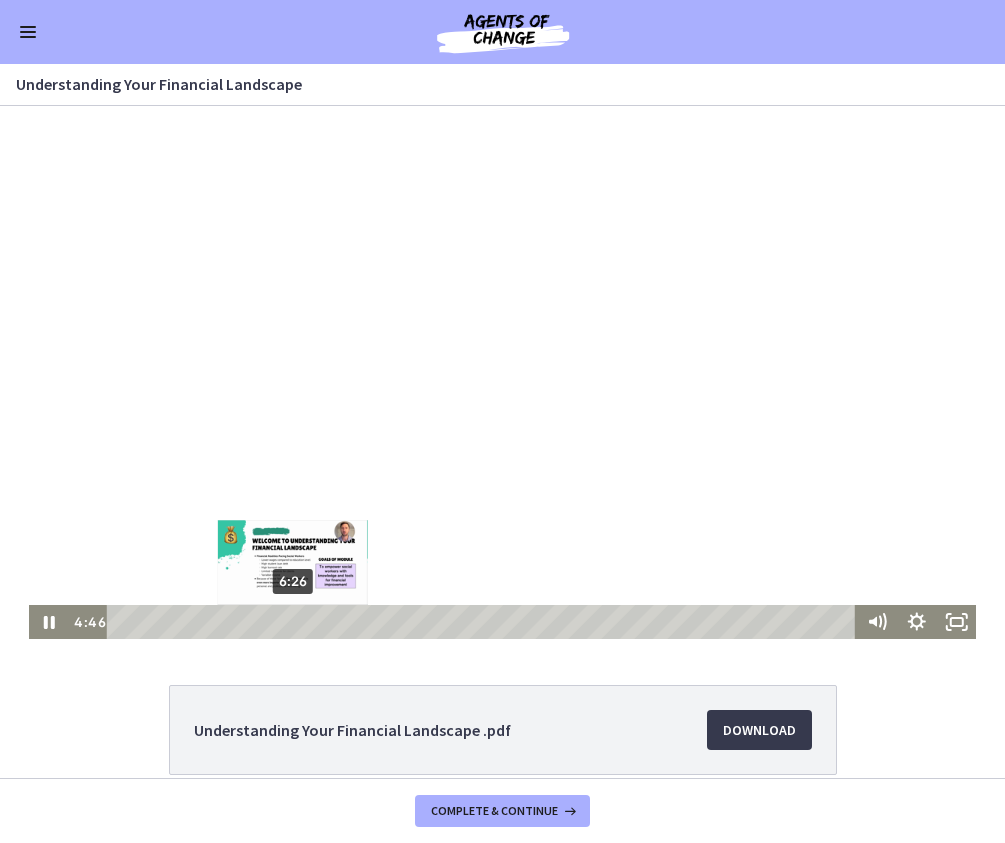 click on "6:26" at bounding box center (484, 622) 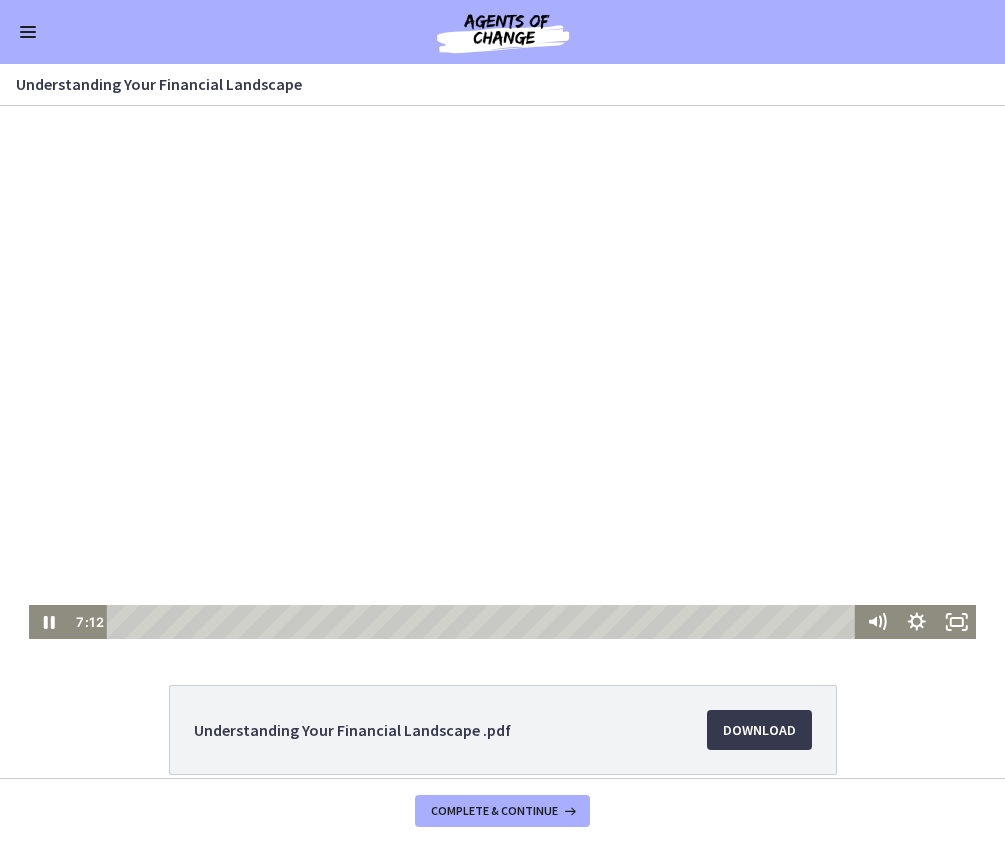 click at bounding box center (503, 372) 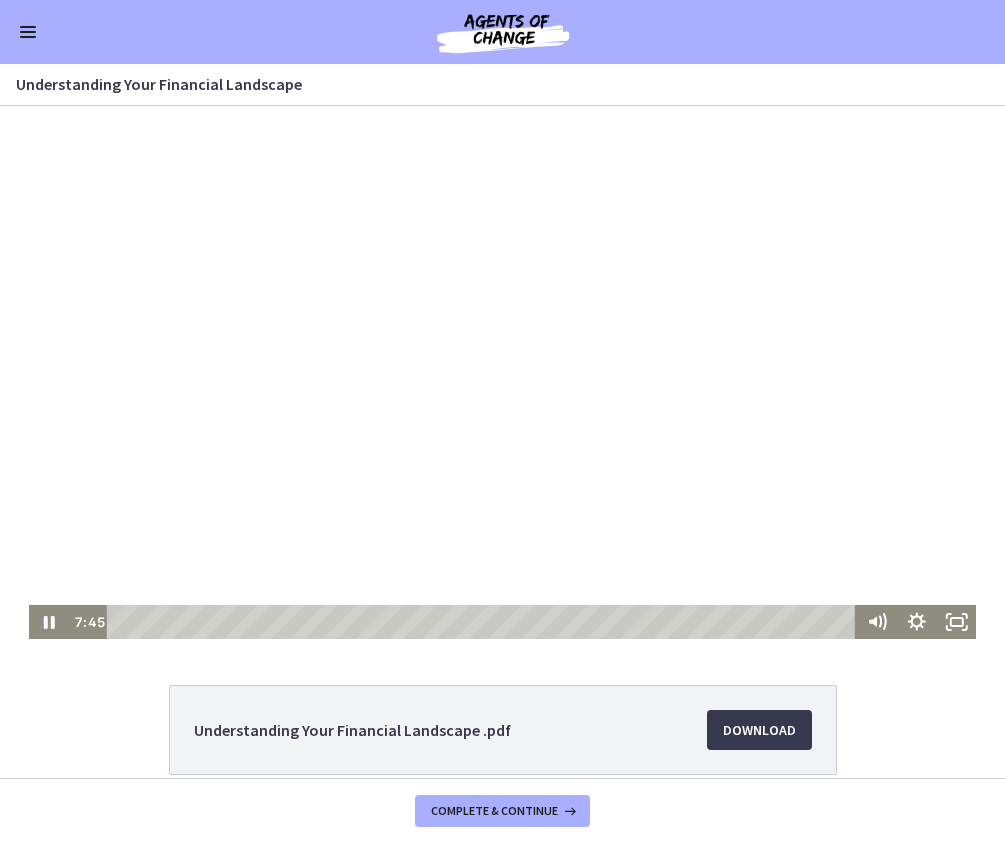 click at bounding box center [503, 372] 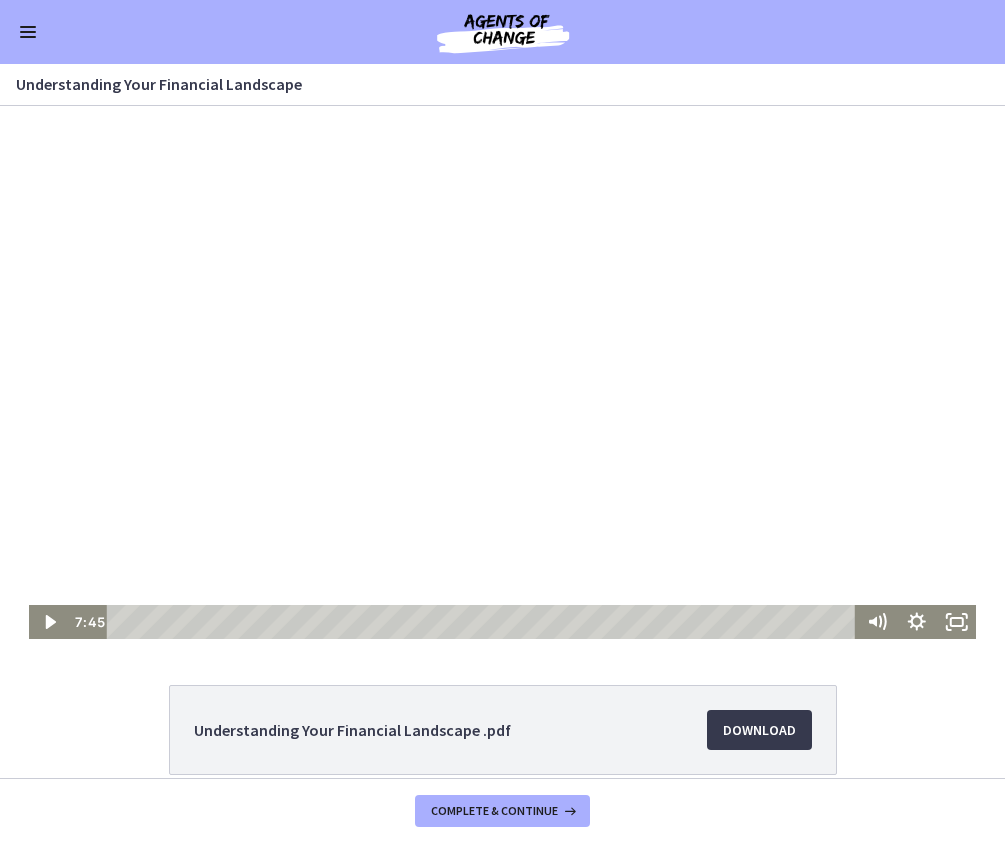 click at bounding box center (503, 372) 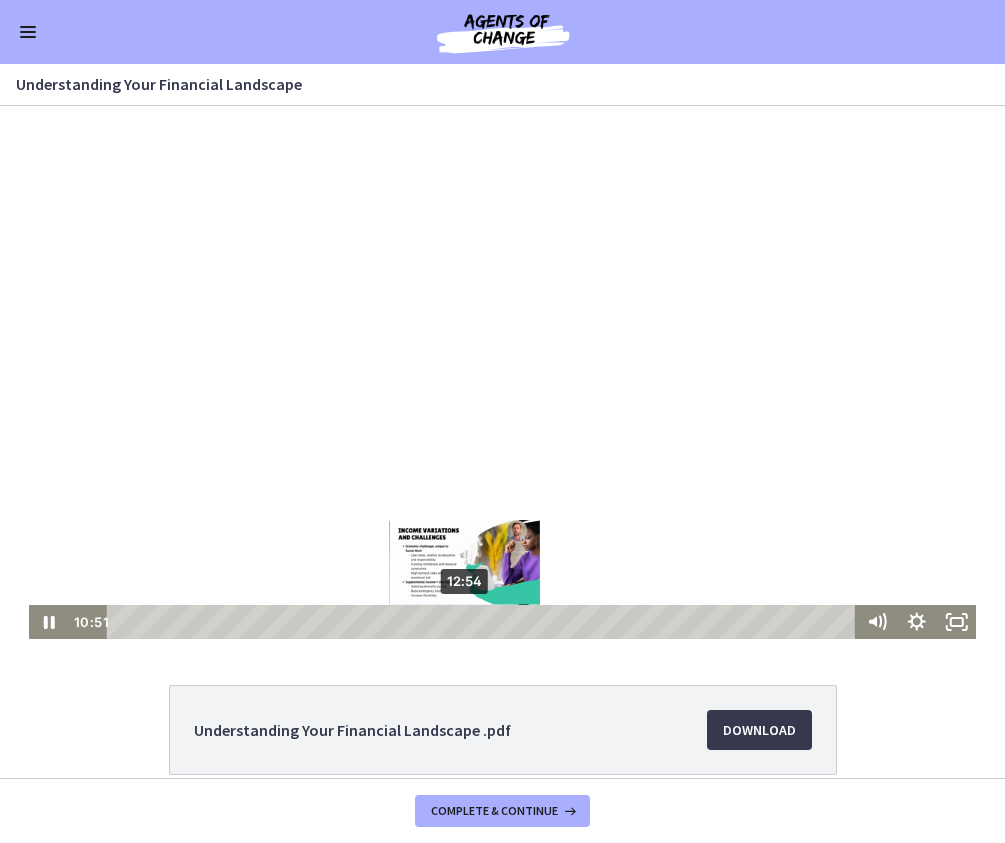 click on "12:54" at bounding box center [484, 622] 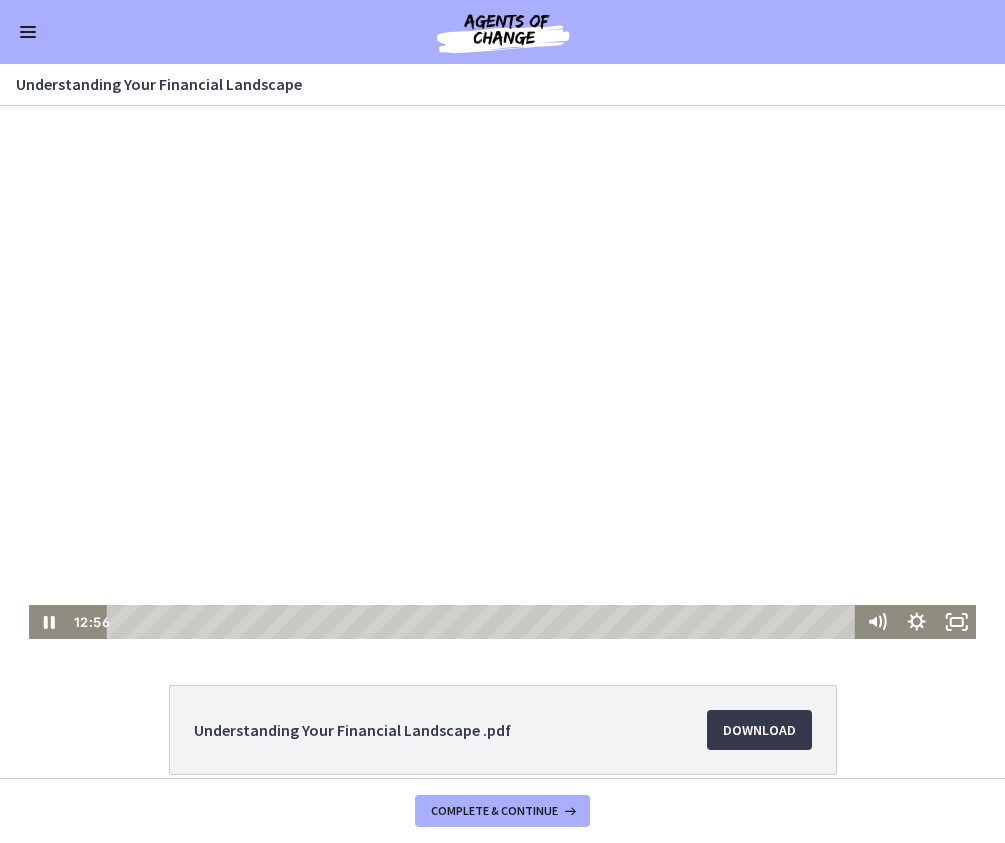 click at bounding box center [503, 372] 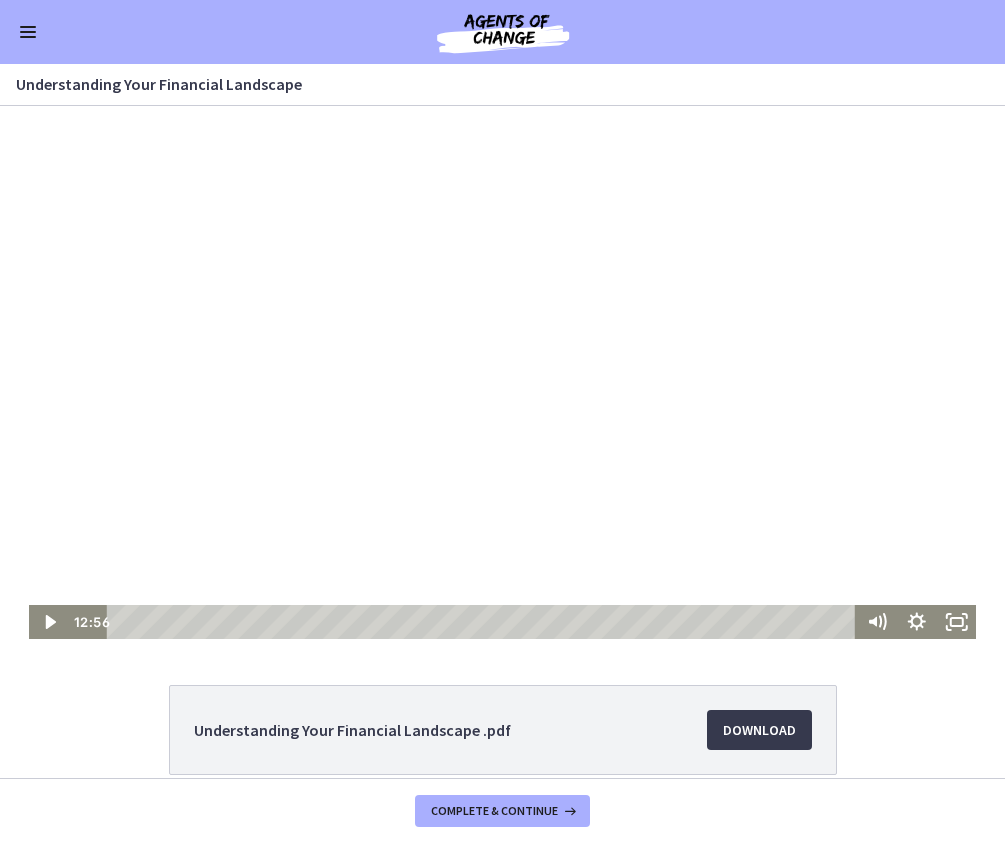 click at bounding box center (503, 372) 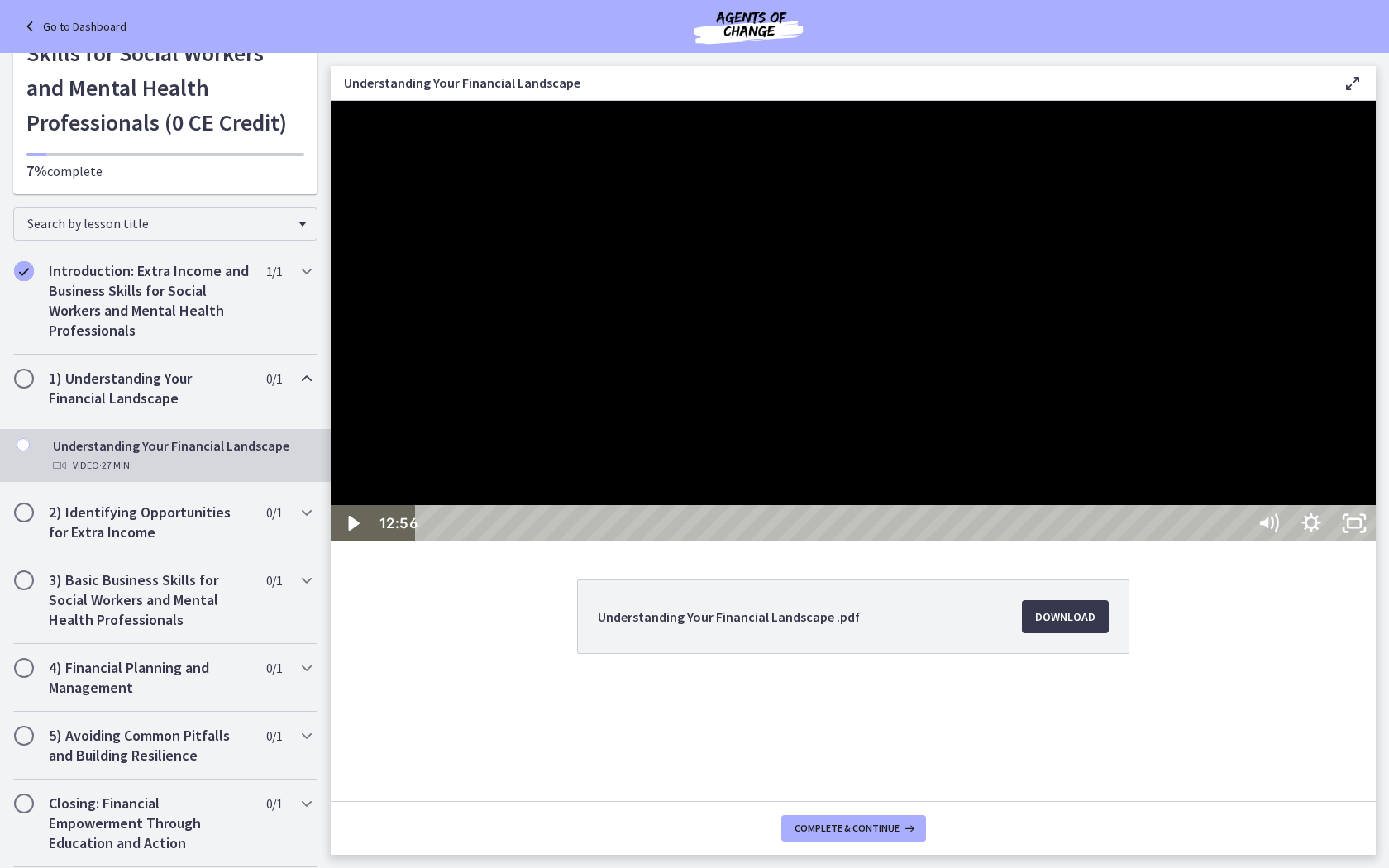 click at bounding box center [853, 321] 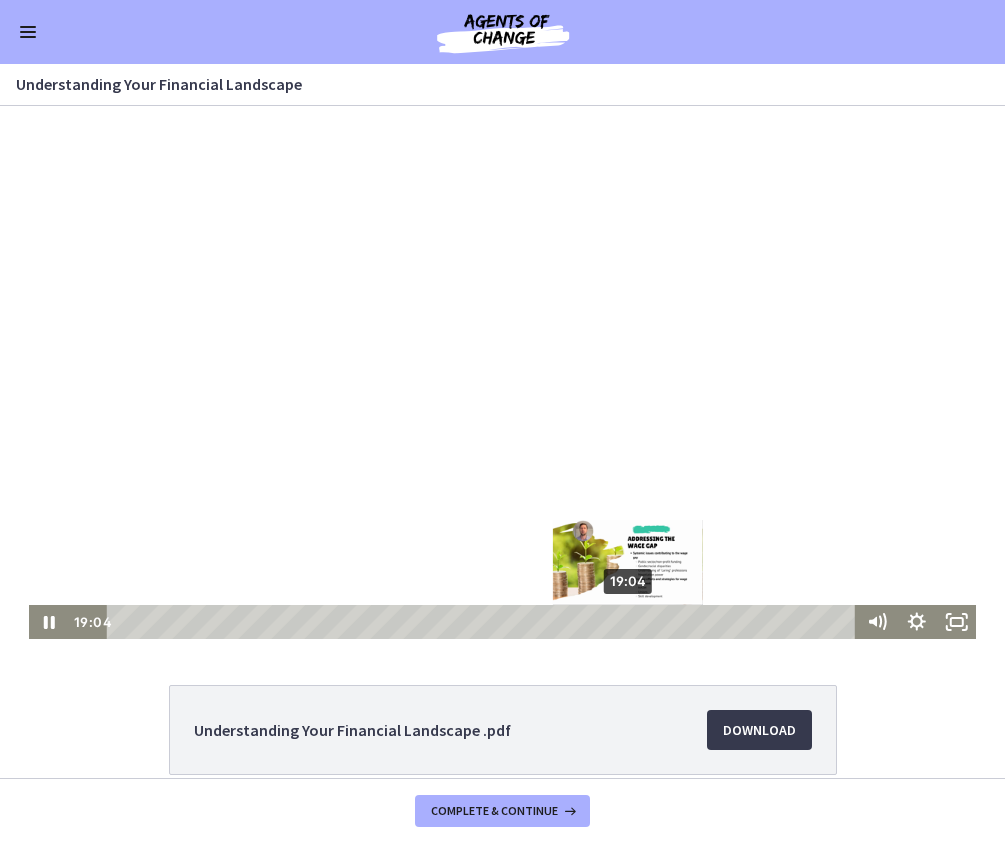 click on "19:04" at bounding box center [484, 622] 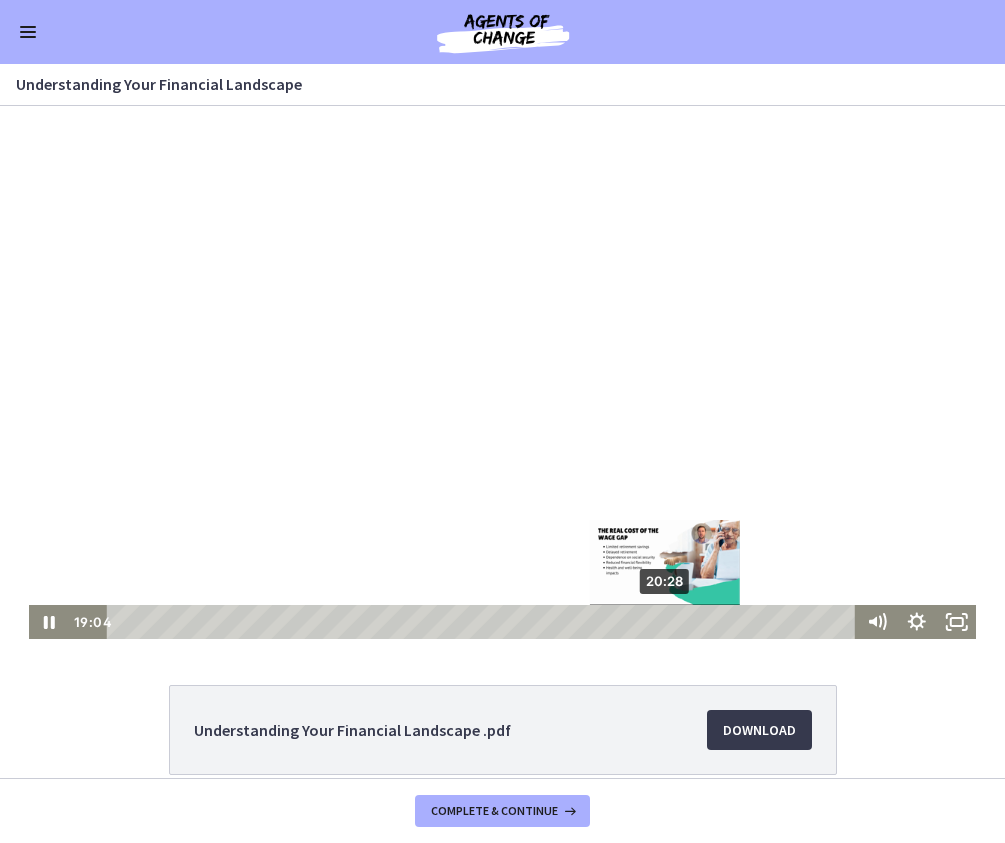 click on "20:28" at bounding box center (484, 622) 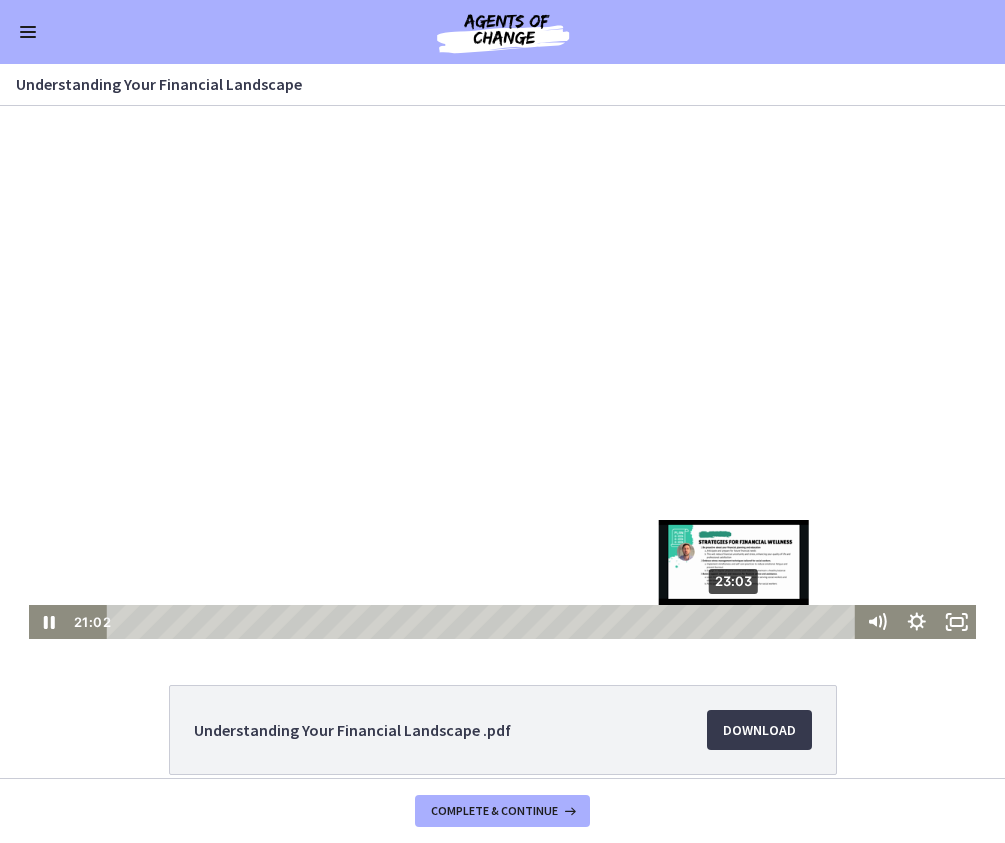 click on "23:03" at bounding box center [484, 622] 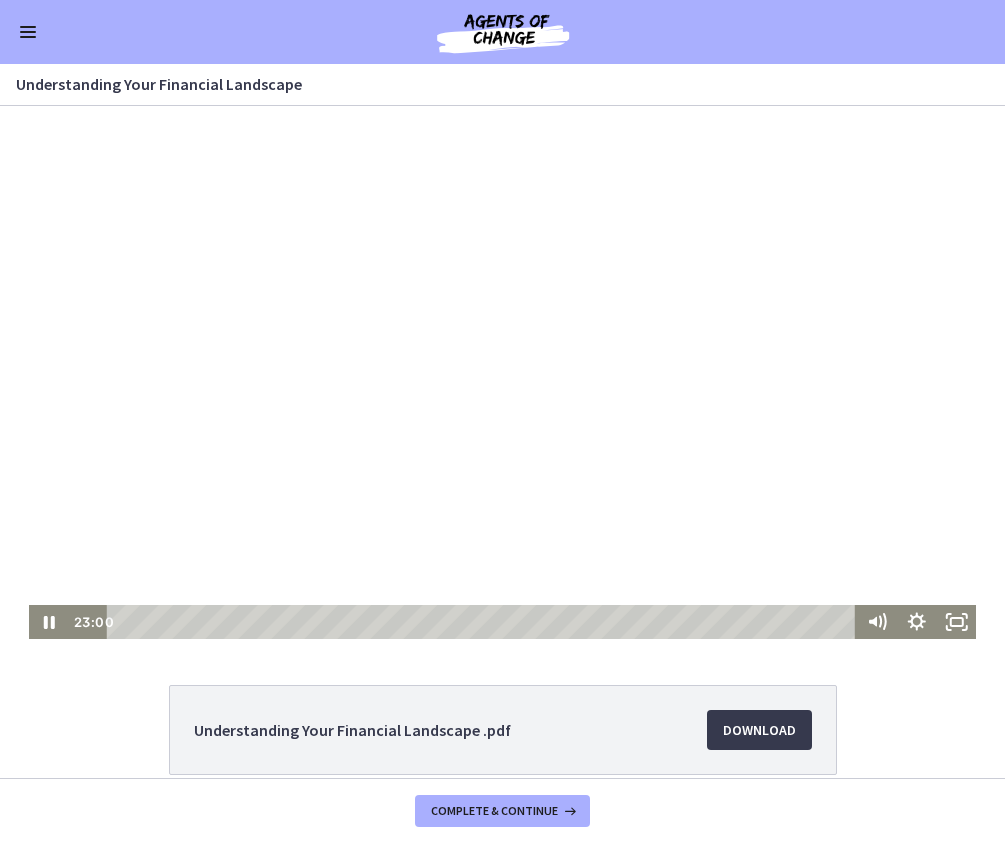 click at bounding box center (503, 372) 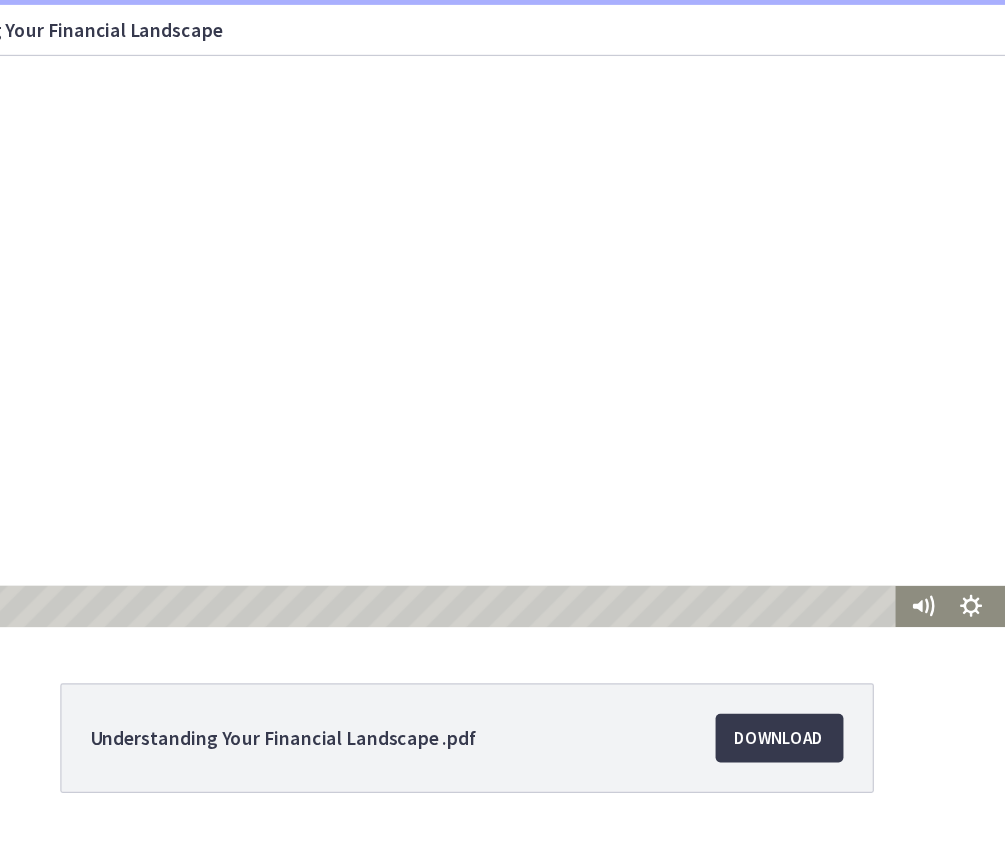 scroll, scrollTop: 70, scrollLeft: 0, axis: vertical 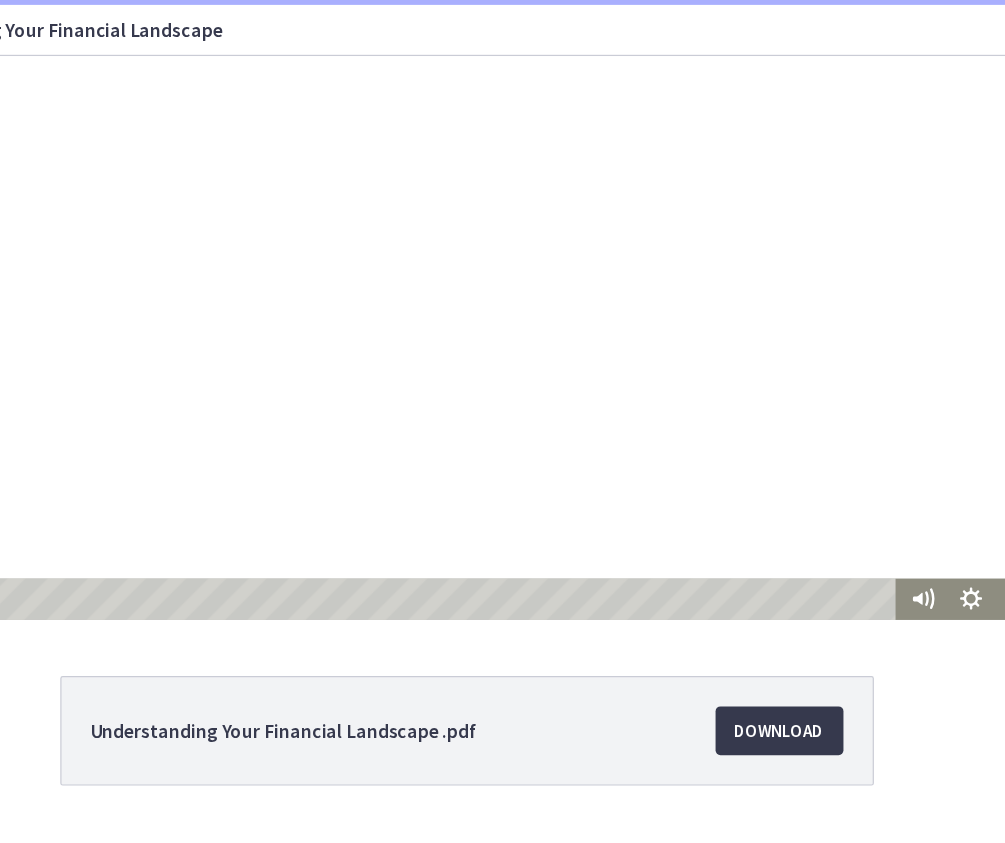 click at bounding box center [358, 237] 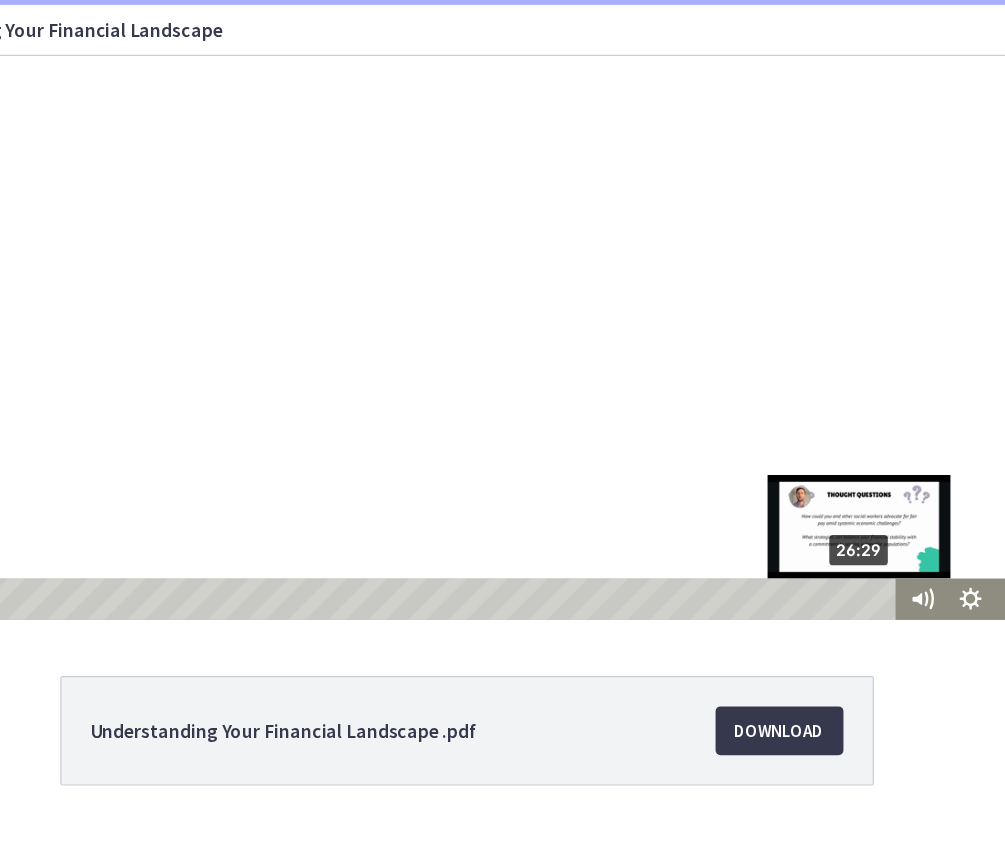 click on "26:29" at bounding box center (339, 487) 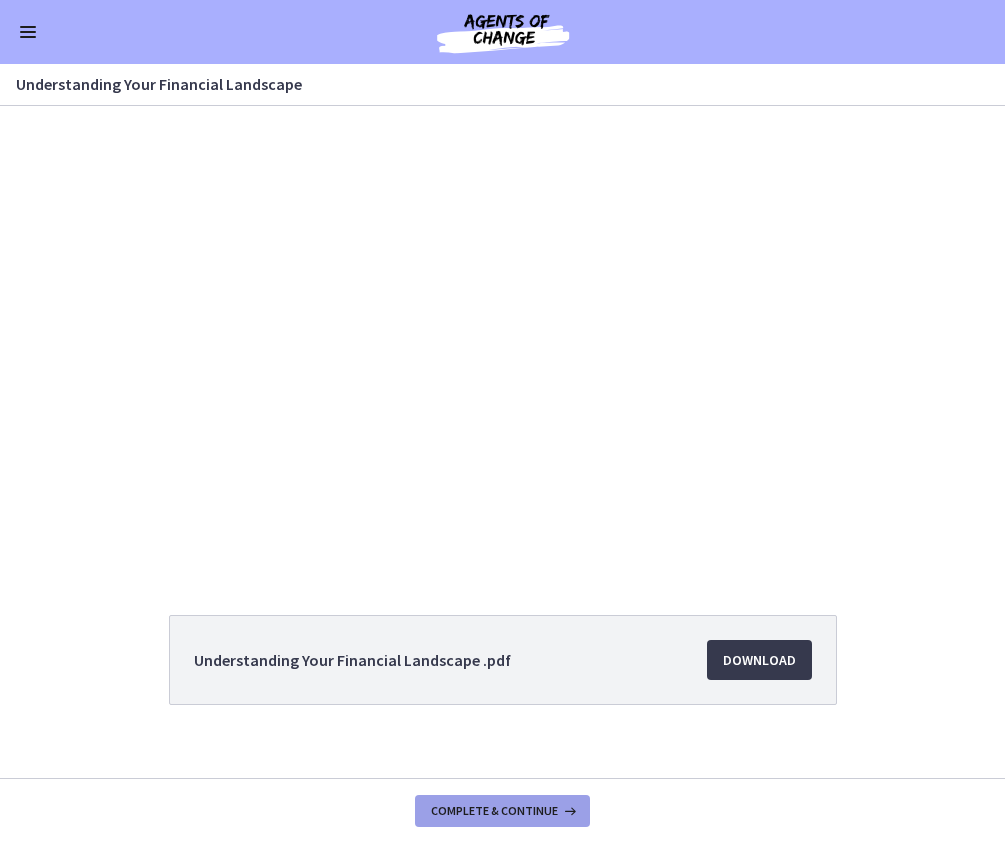 click on "Complete & continue" at bounding box center (494, 811) 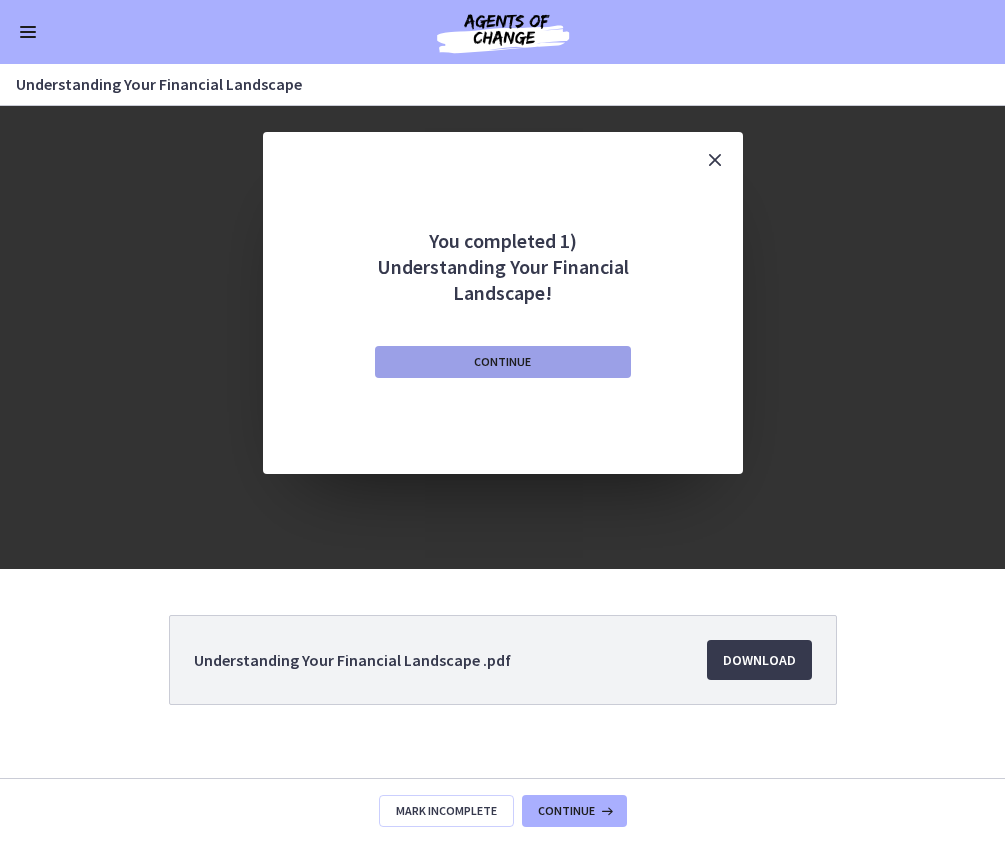 click on "Continue" at bounding box center [502, 362] 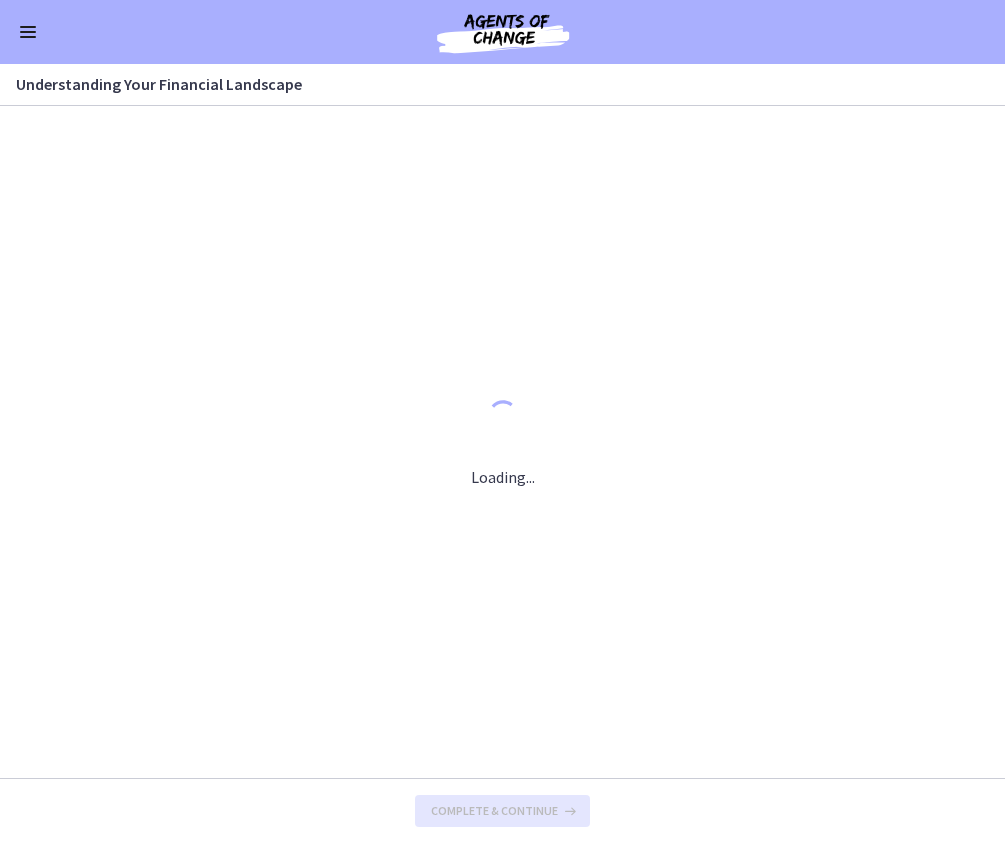 scroll, scrollTop: 0, scrollLeft: 0, axis: both 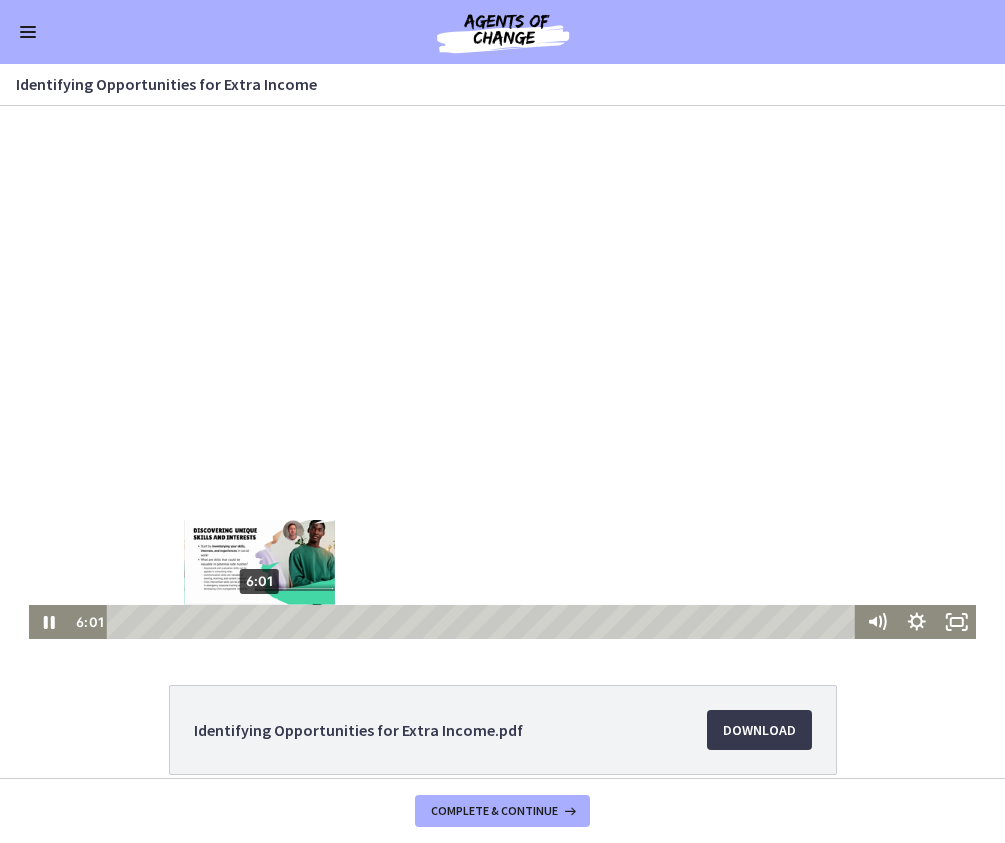 click on "6:01" at bounding box center (484, 622) 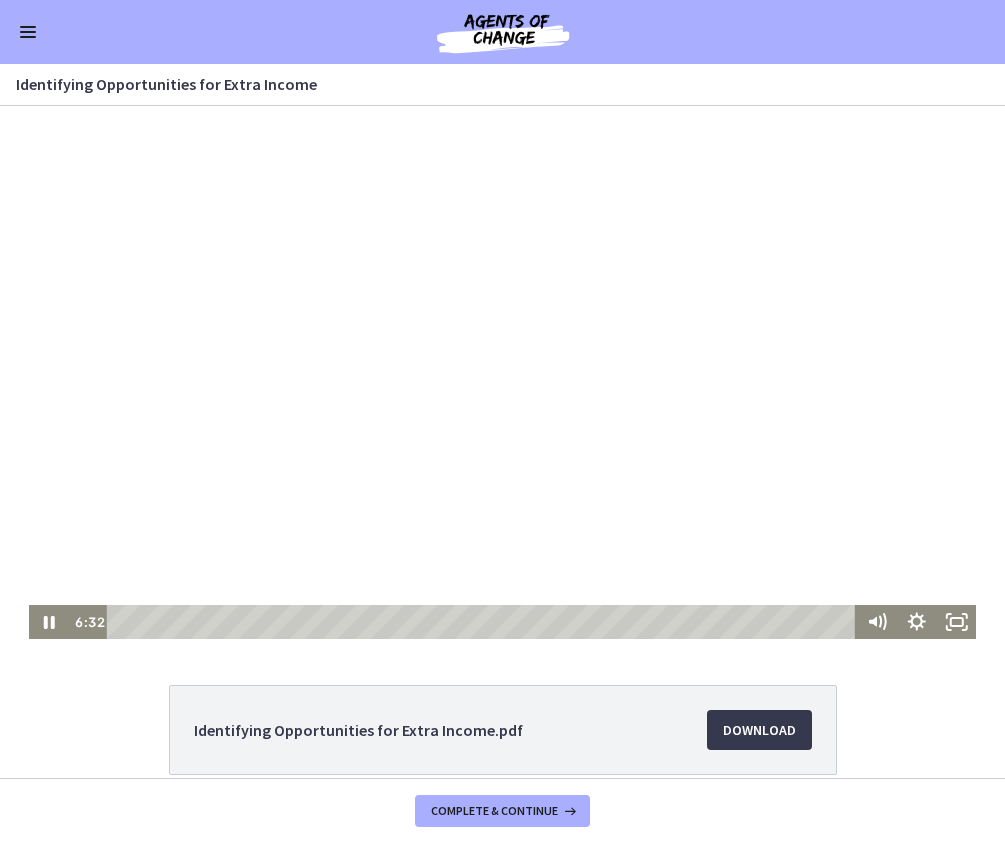 drag, startPoint x: 417, startPoint y: 542, endPoint x: 238, endPoint y: 488, distance: 186.96791 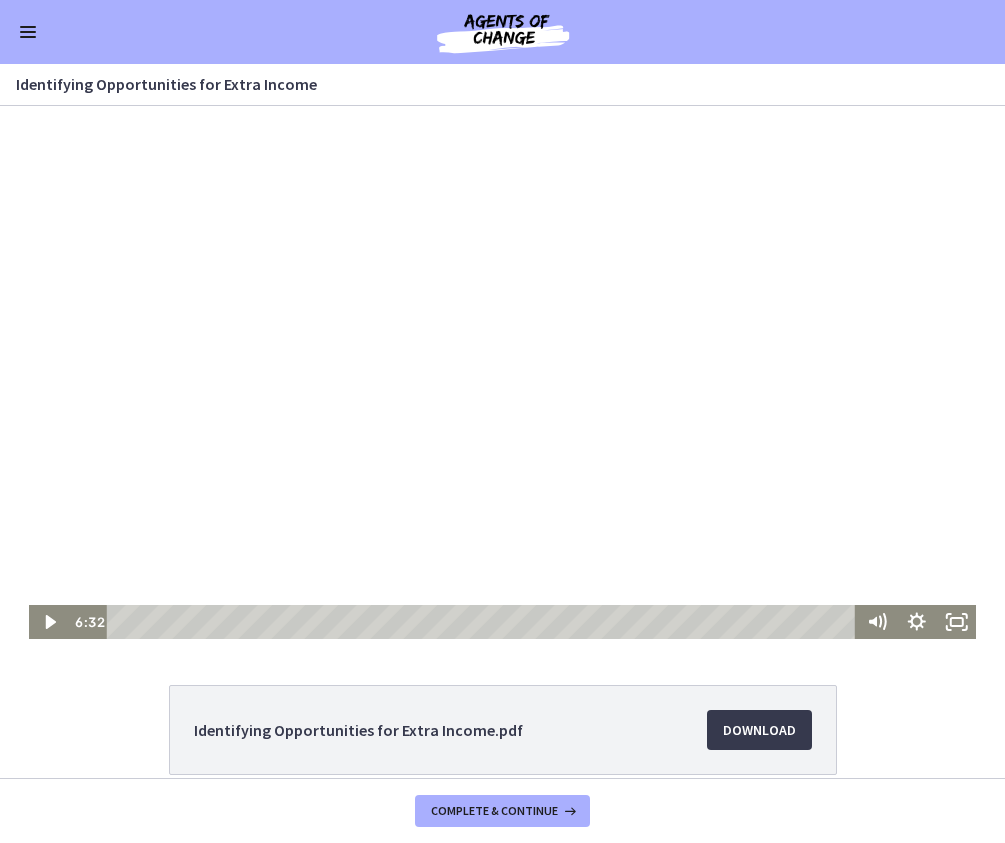 click at bounding box center (503, 372) 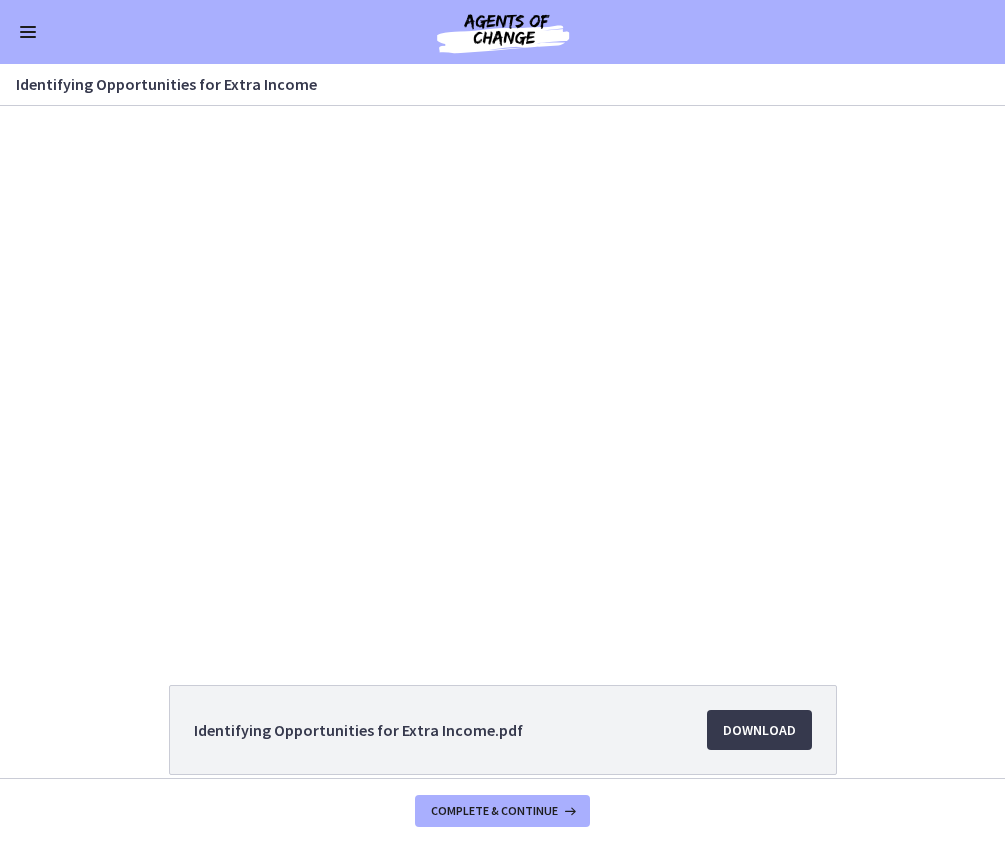 type 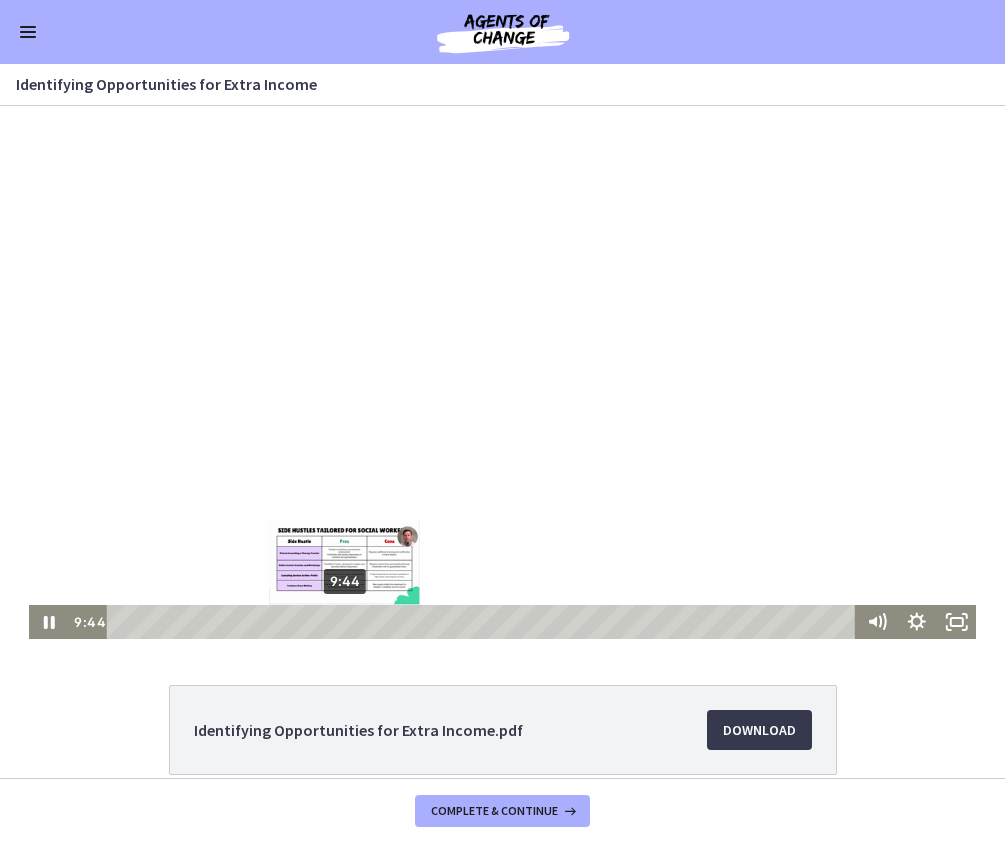 click on "9:44" at bounding box center (484, 622) 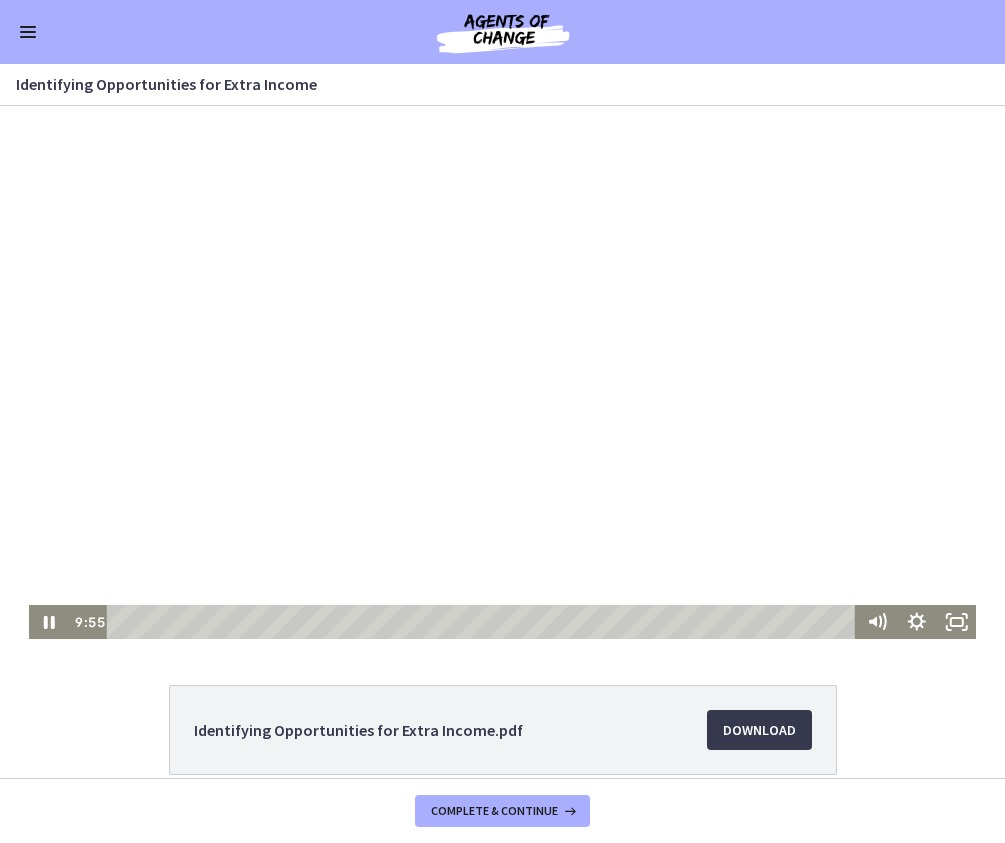 click at bounding box center [503, 372] 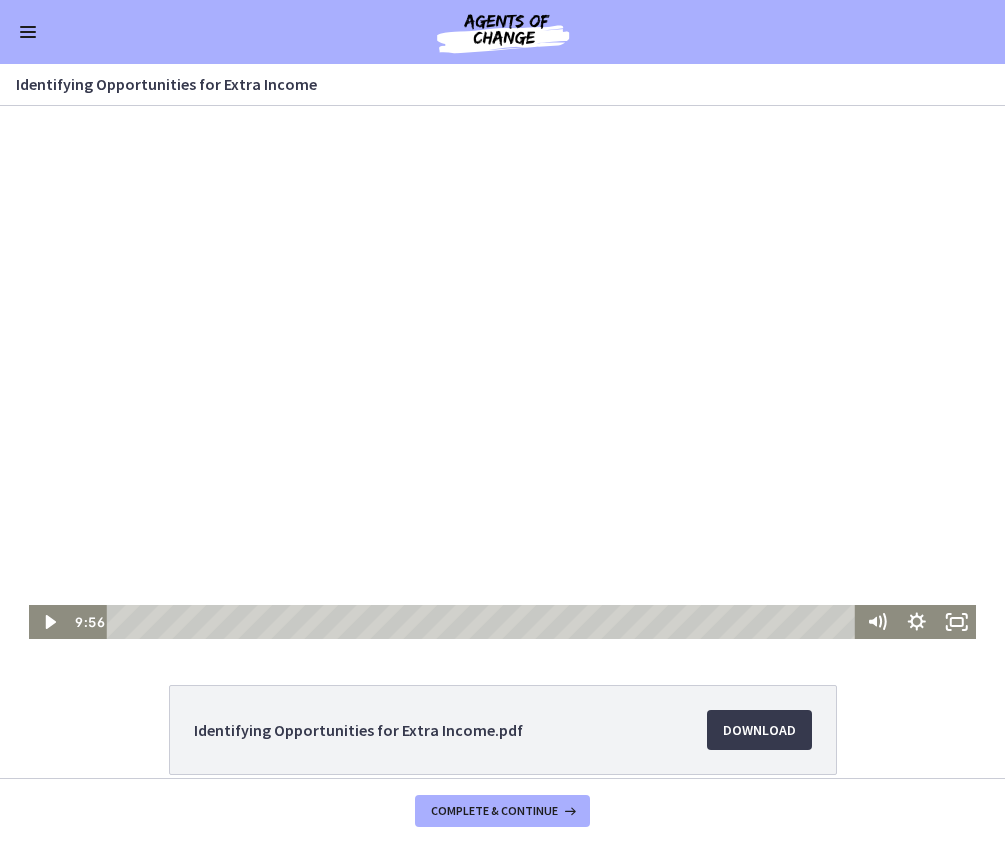 click at bounding box center [503, 372] 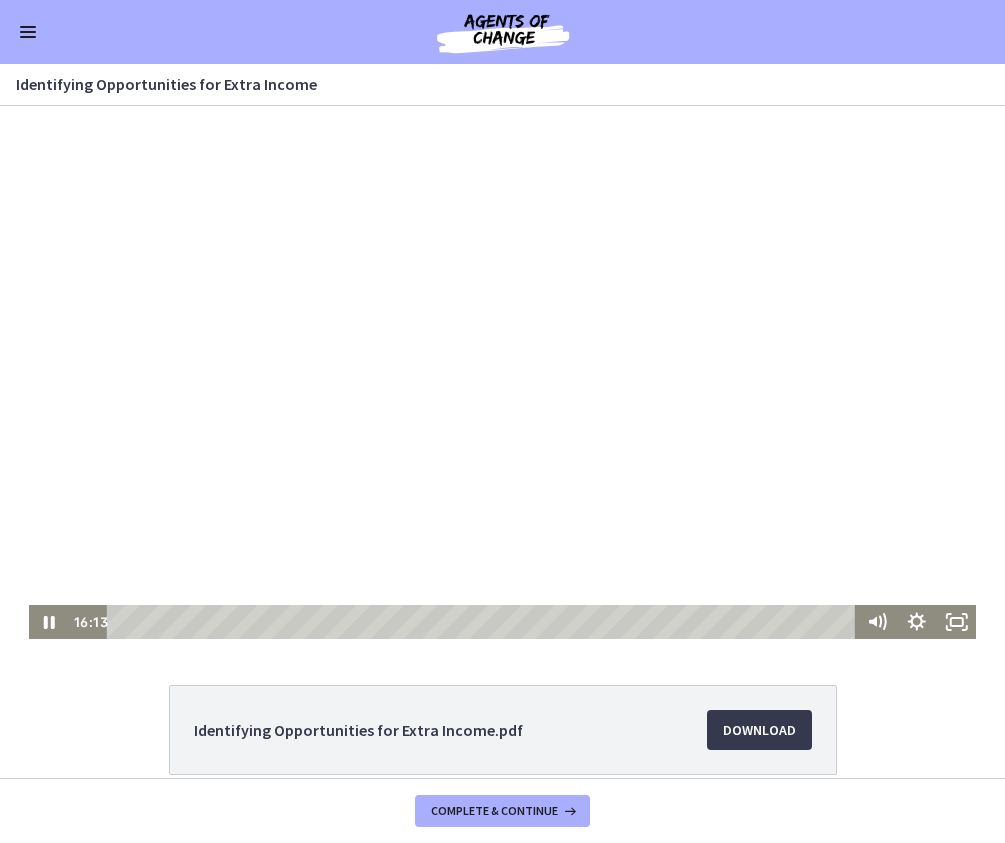 click at bounding box center [503, 372] 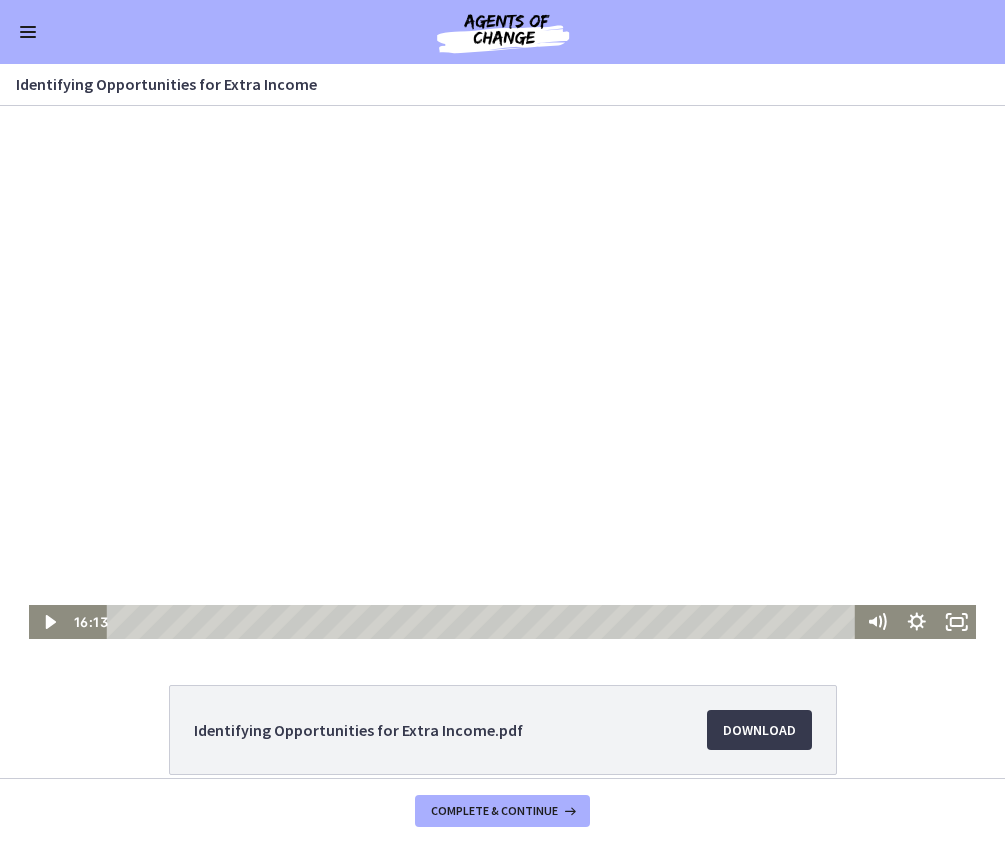 click at bounding box center [503, 372] 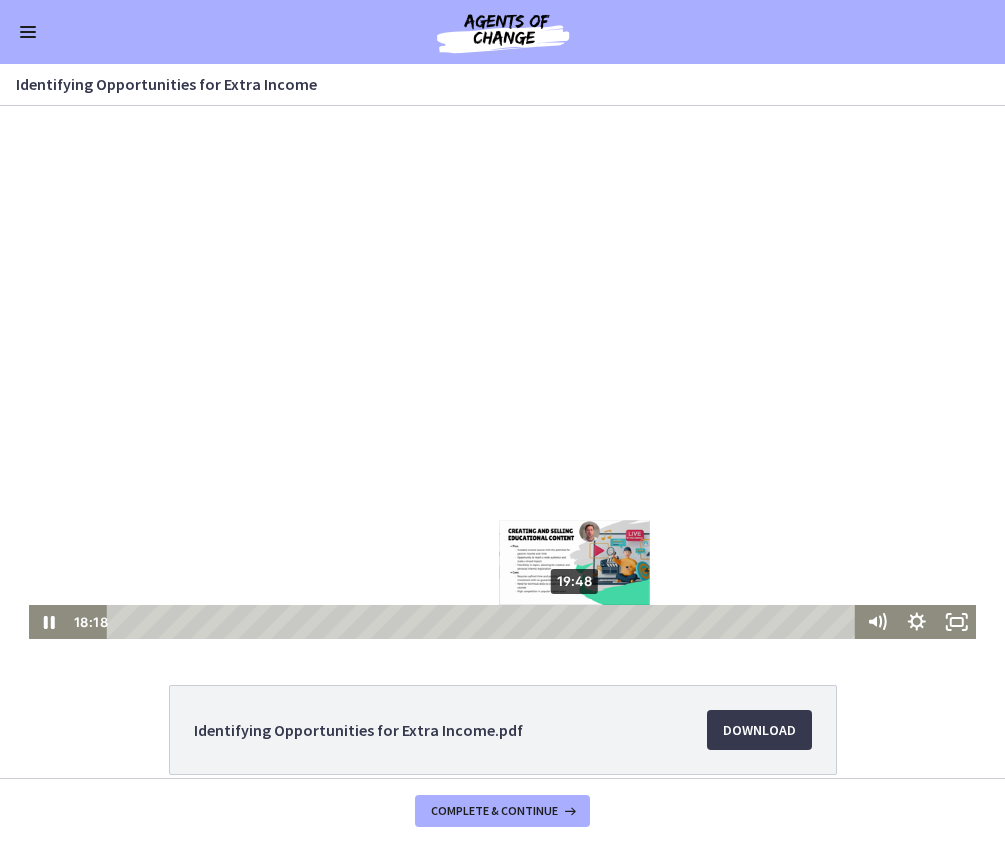 click on "19:48" at bounding box center (484, 622) 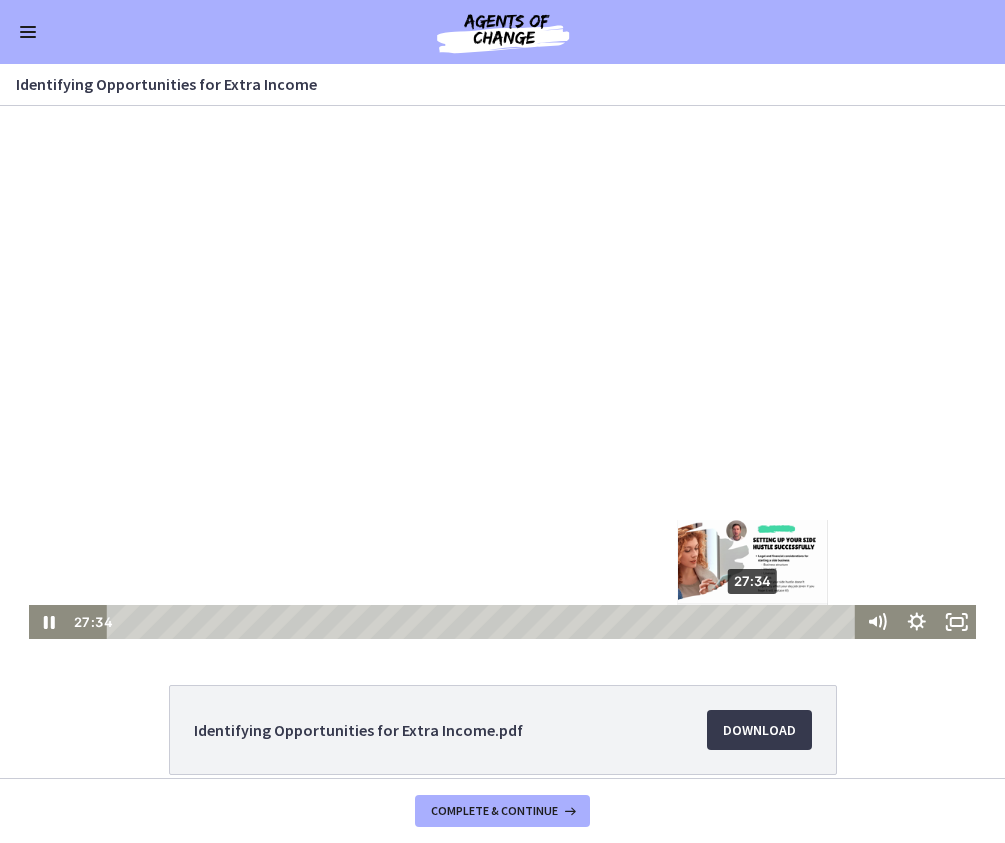 click on "27:34" at bounding box center (484, 622) 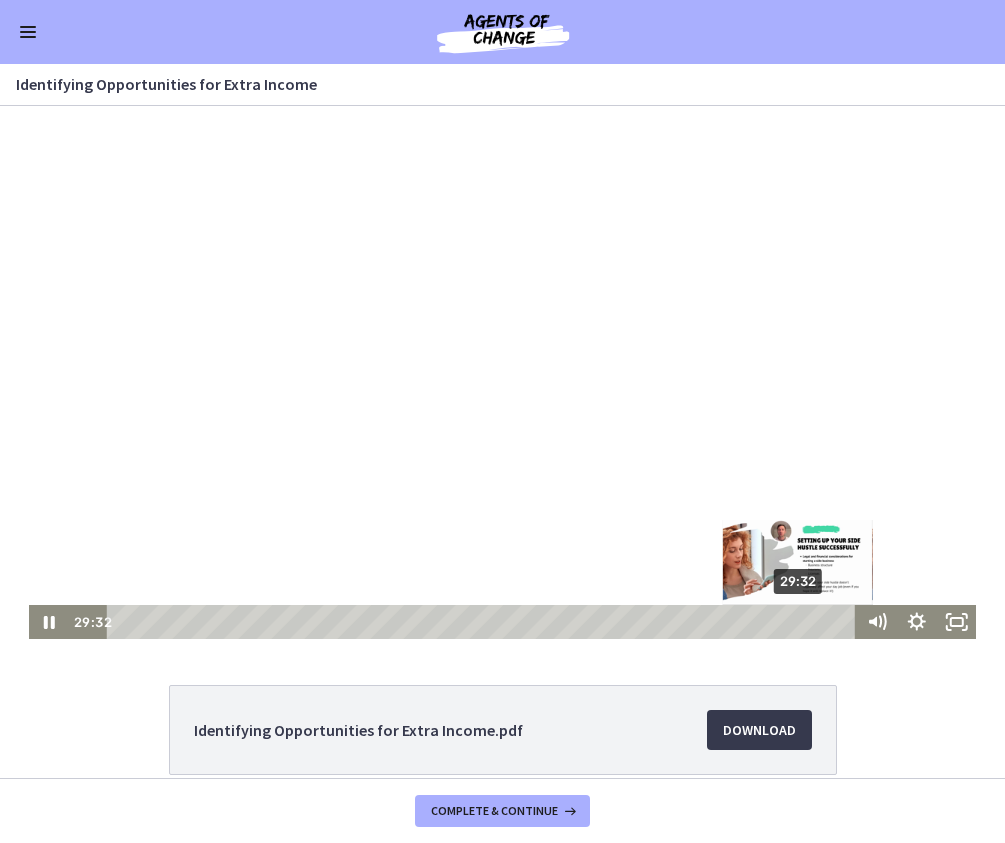 click on "29:32" at bounding box center [484, 622] 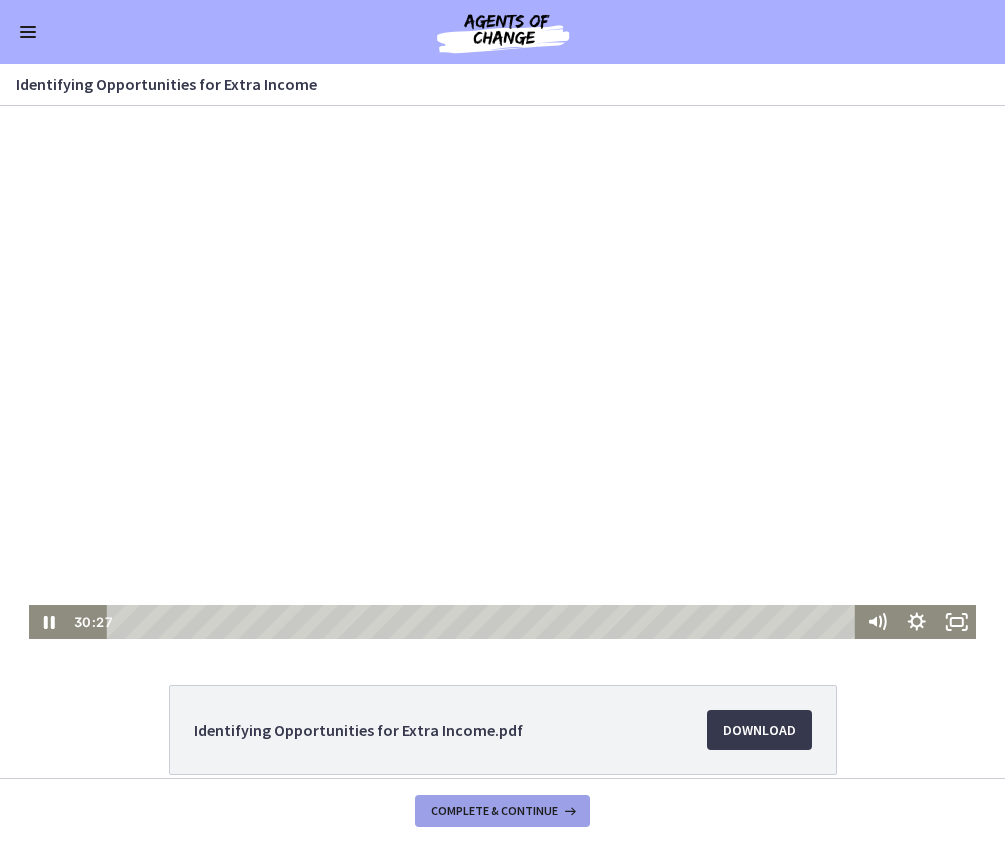 click on "Complete & continue" at bounding box center [494, 811] 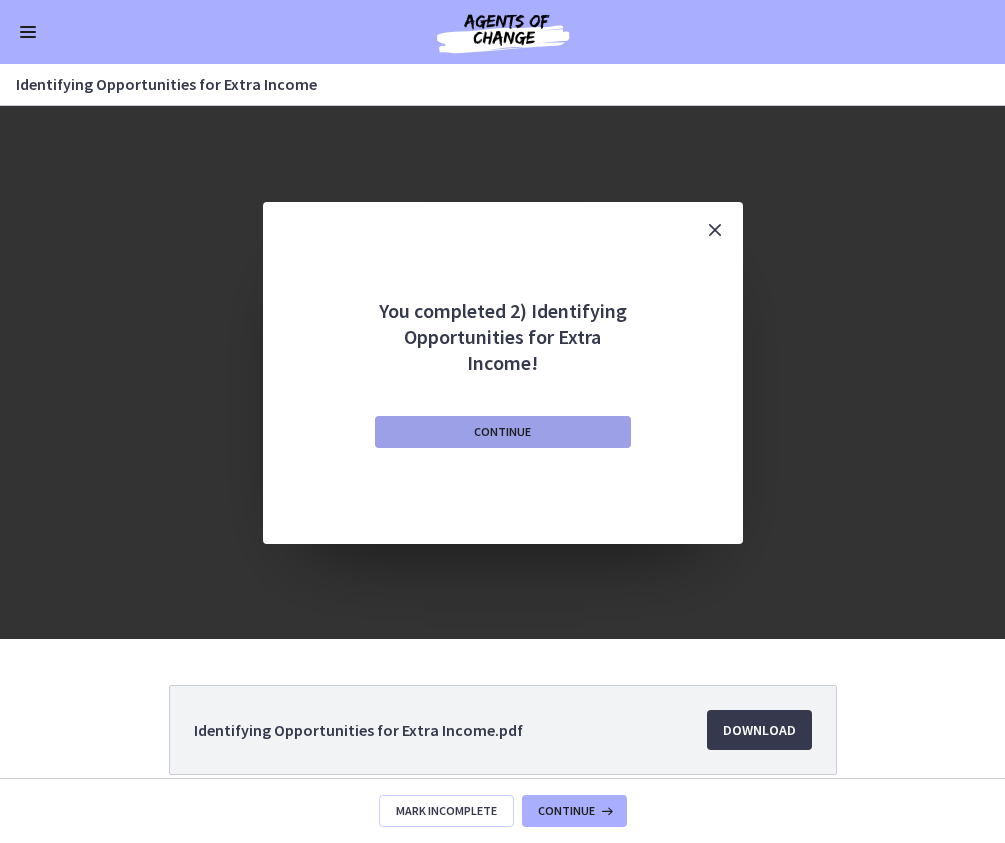 click on "Continue" at bounding box center [502, 432] 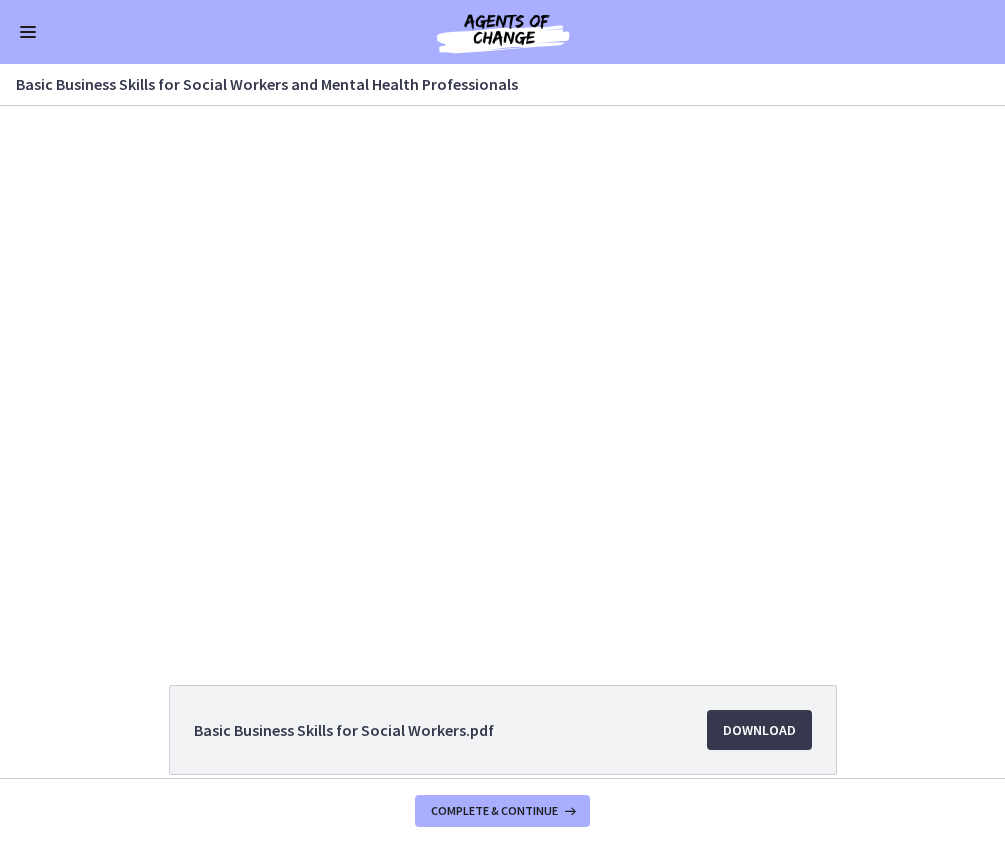 scroll, scrollTop: 0, scrollLeft: 0, axis: both 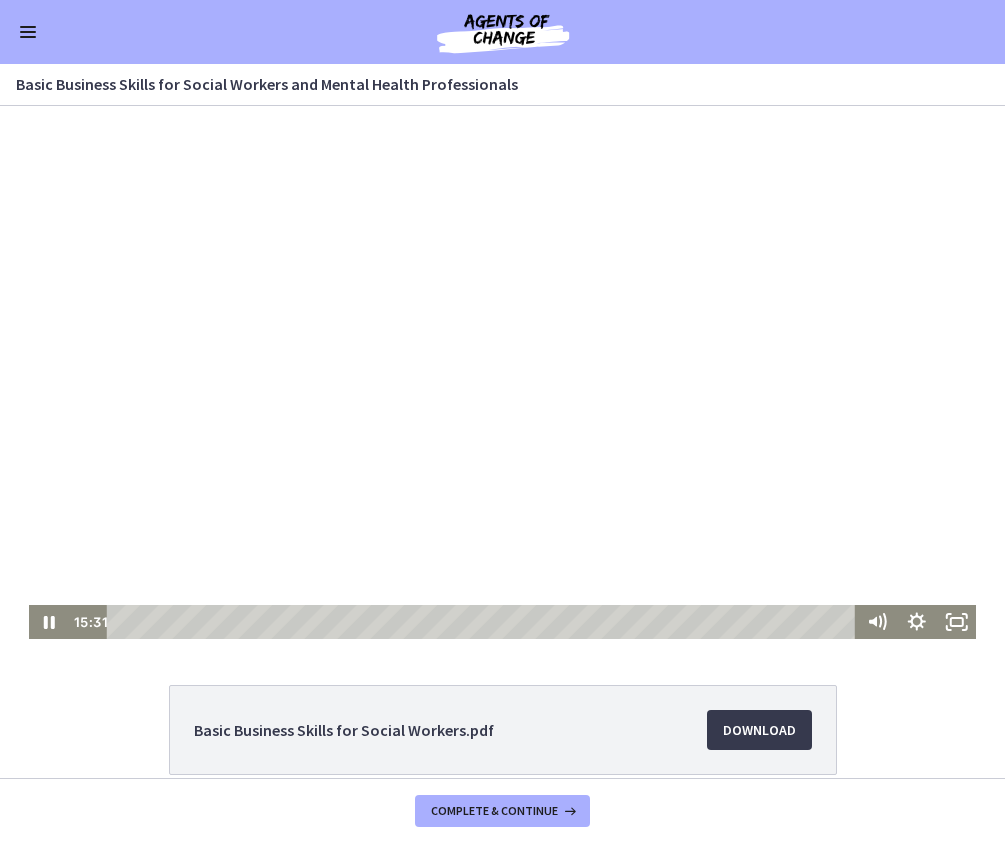 click at bounding box center (503, 372) 